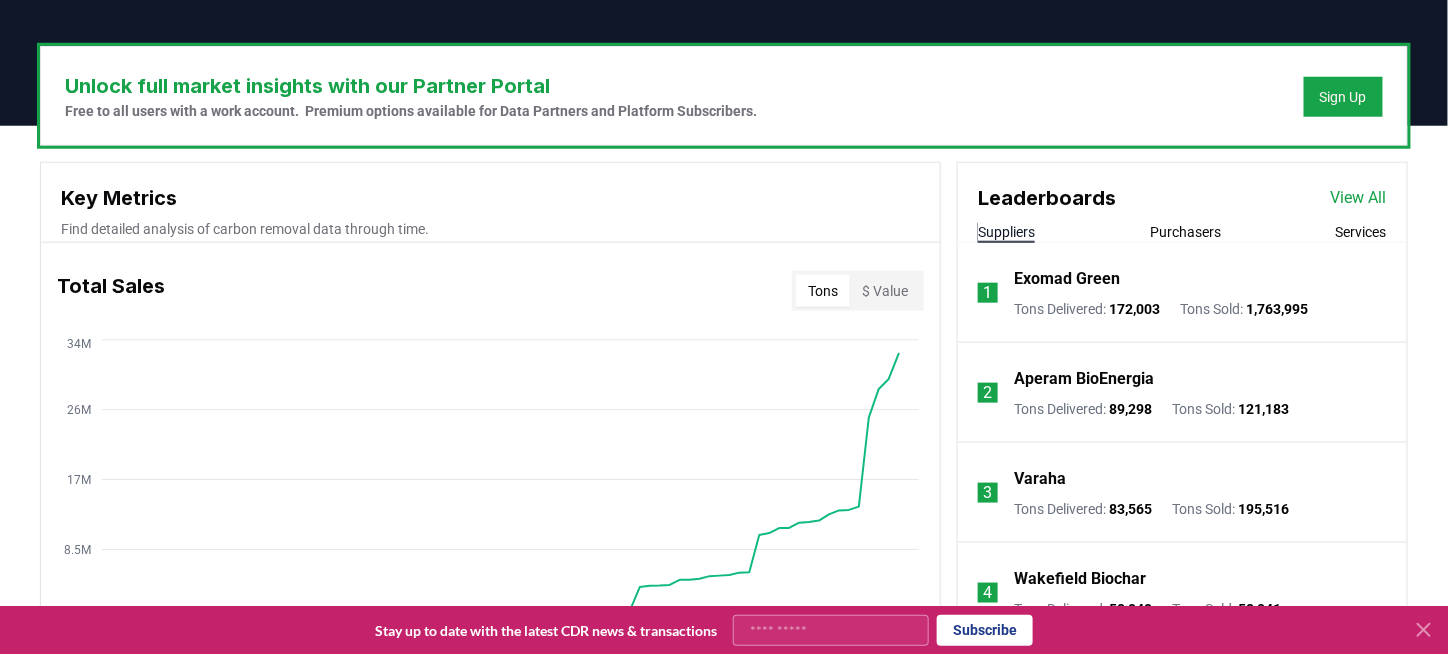 scroll, scrollTop: 400, scrollLeft: 0, axis: vertical 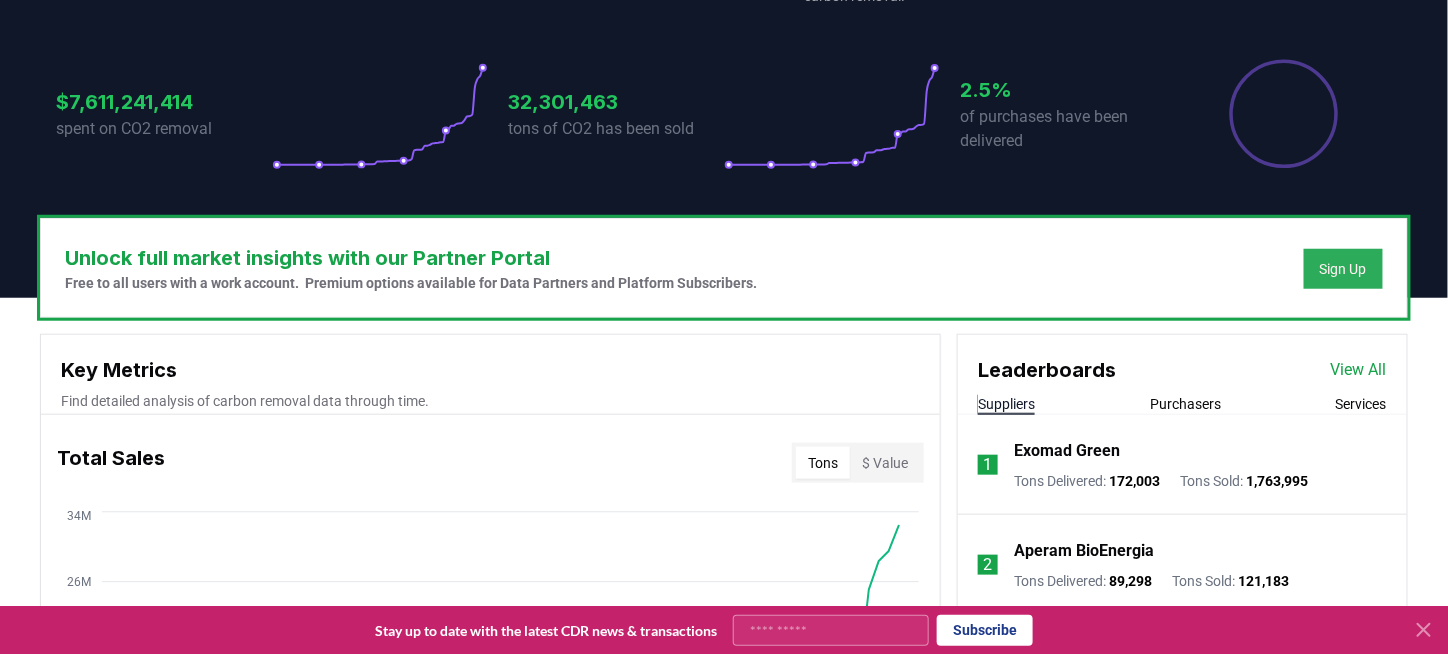 click on "Sign Up" at bounding box center (1343, 269) 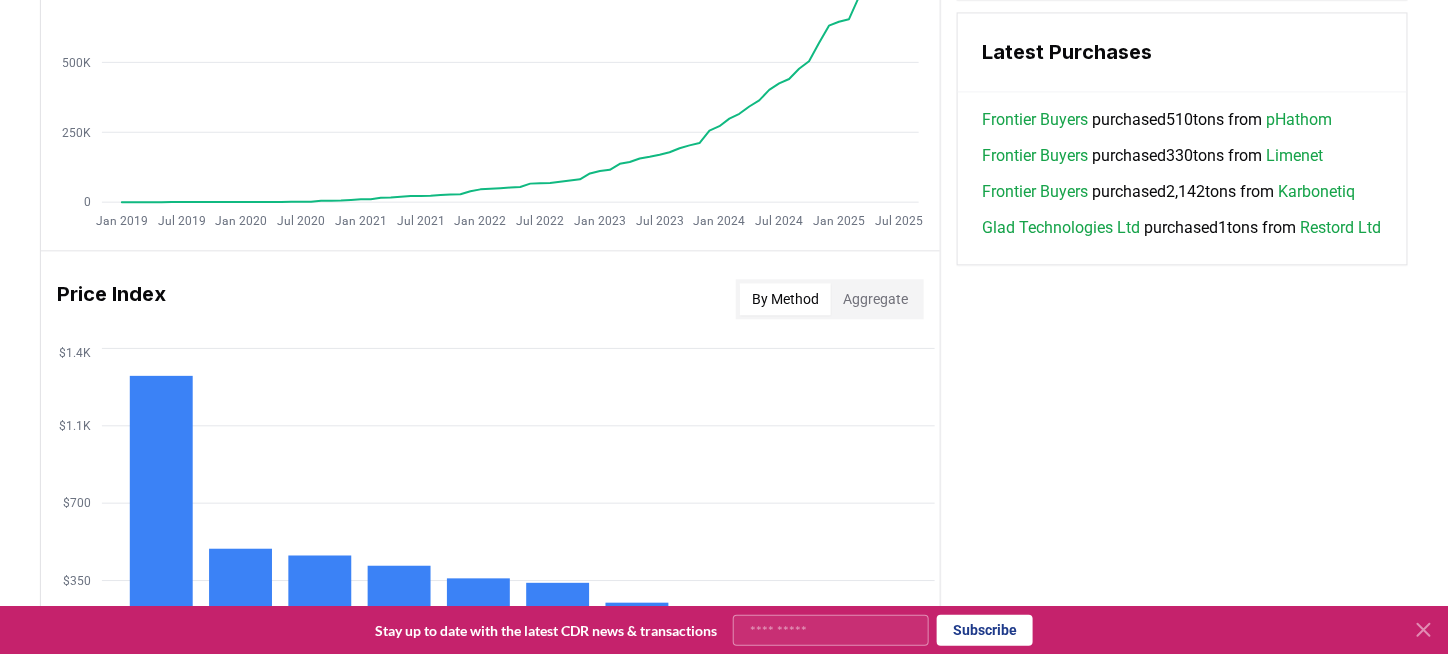 scroll, scrollTop: 1412, scrollLeft: 0, axis: vertical 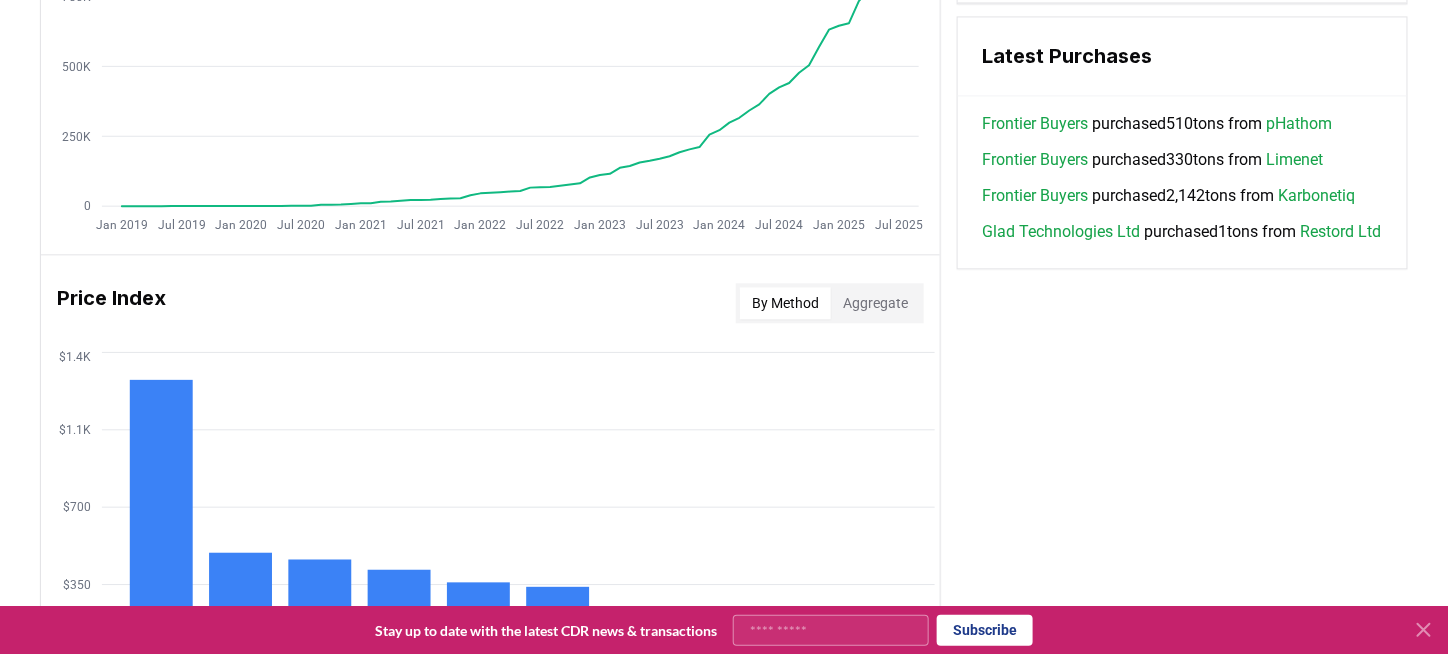 click on "Aggregate" at bounding box center [875, 303] 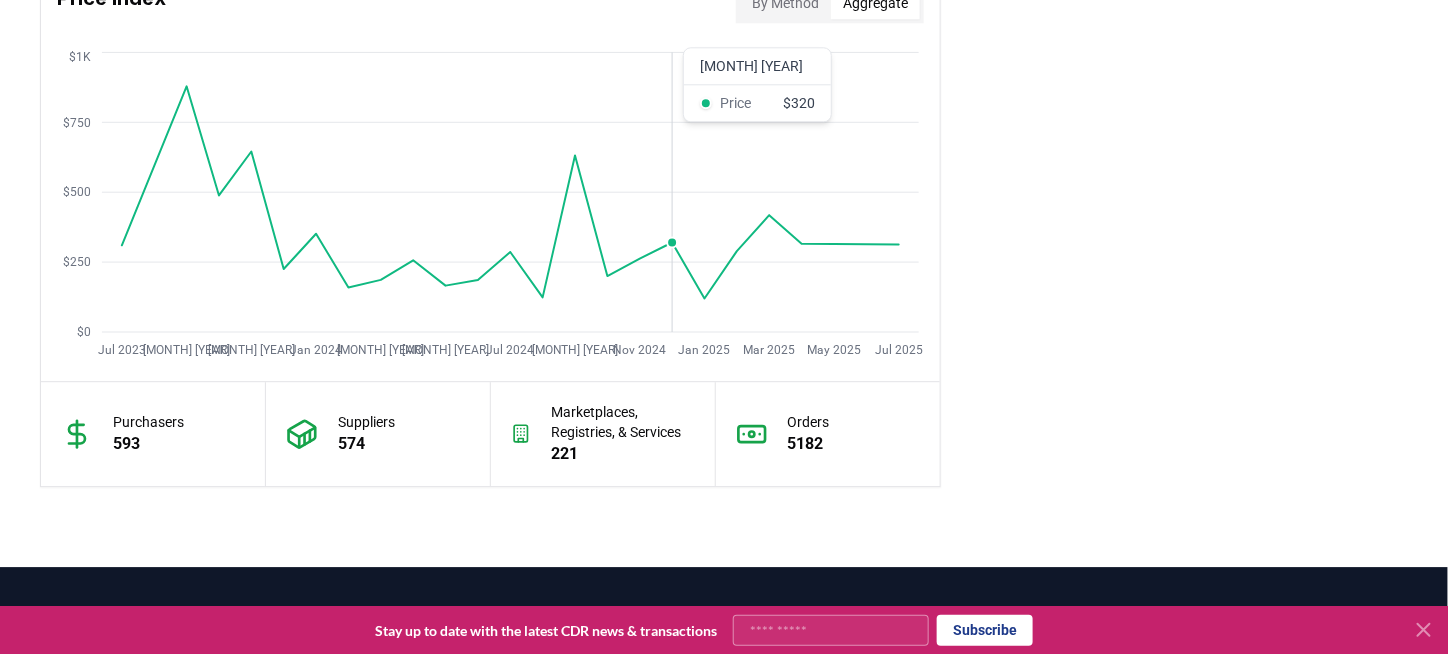 scroll, scrollTop: 1512, scrollLeft: 0, axis: vertical 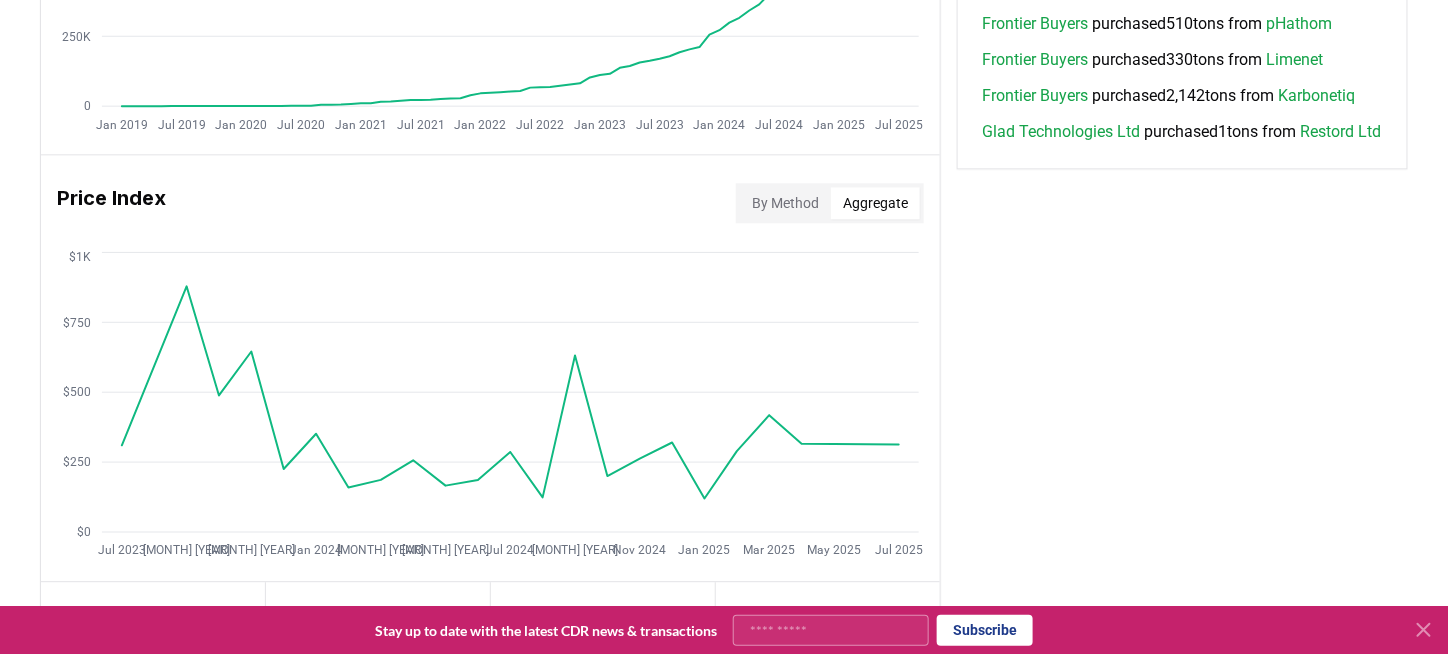 click on "By Method" at bounding box center [785, 203] 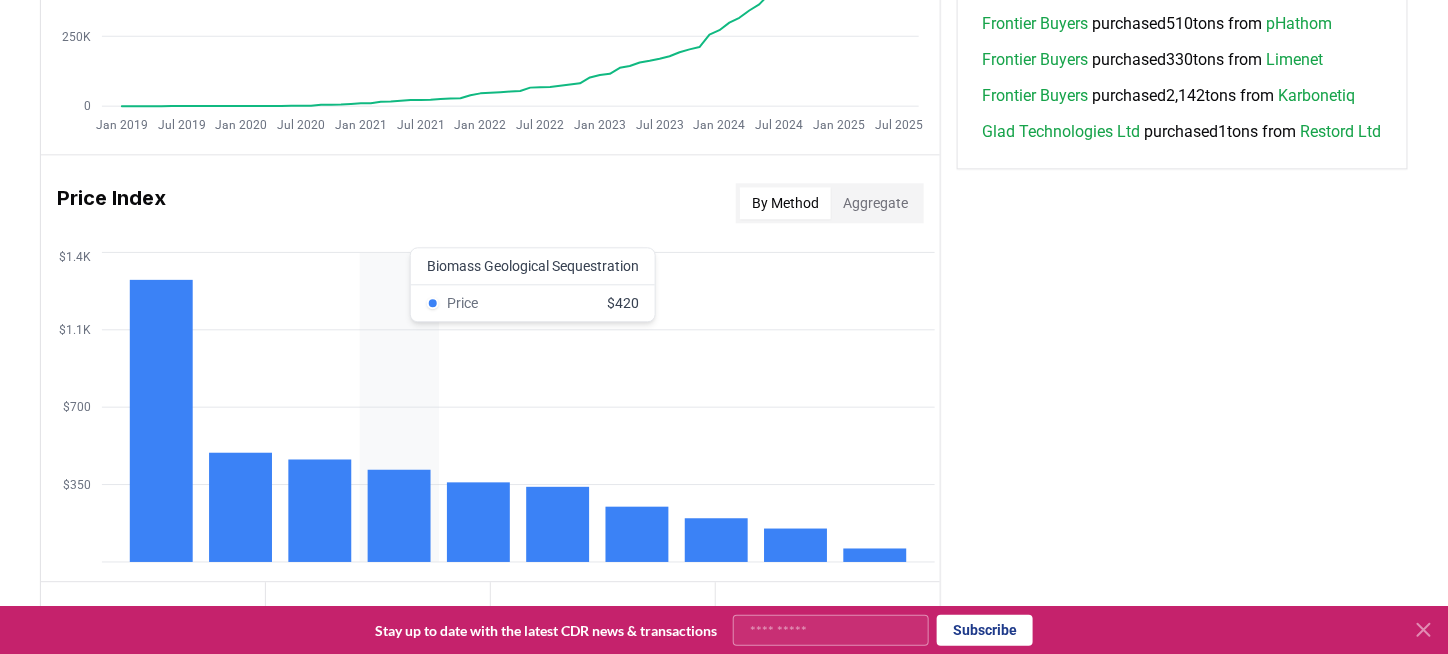 click 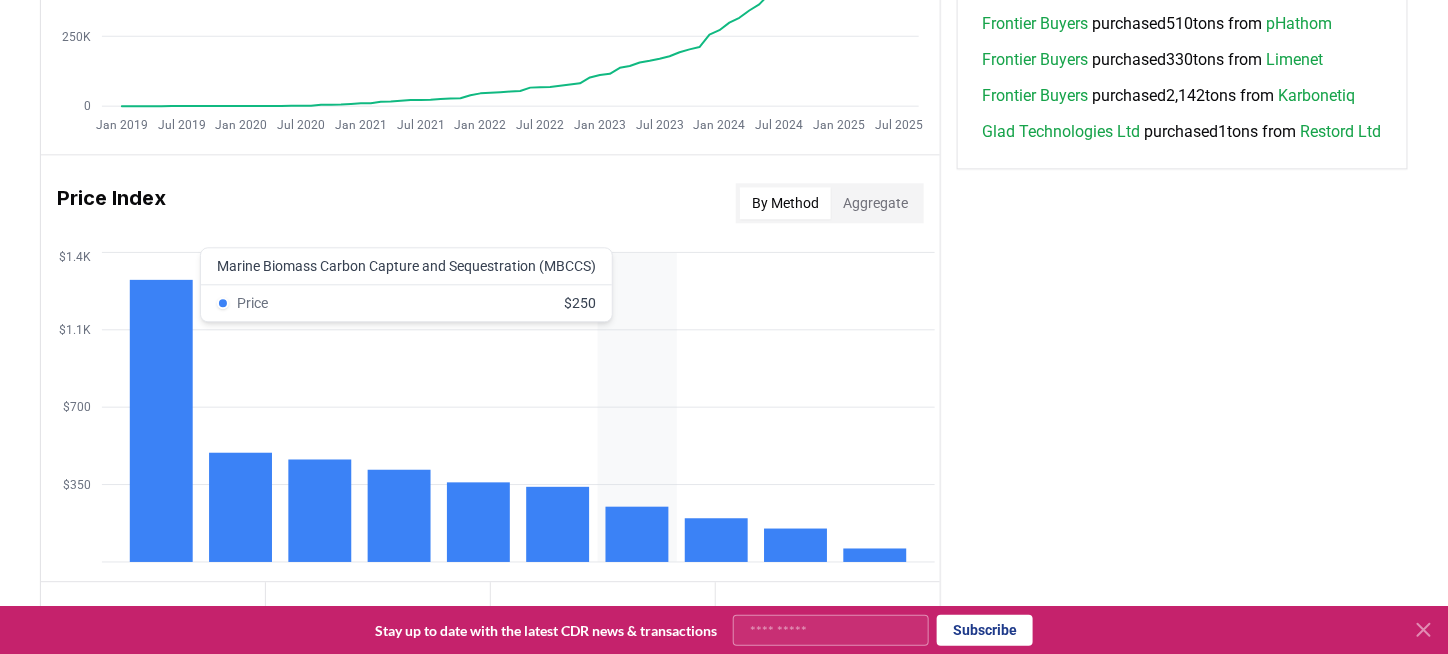 click on "$350 $700 $1.1K $1.4K" 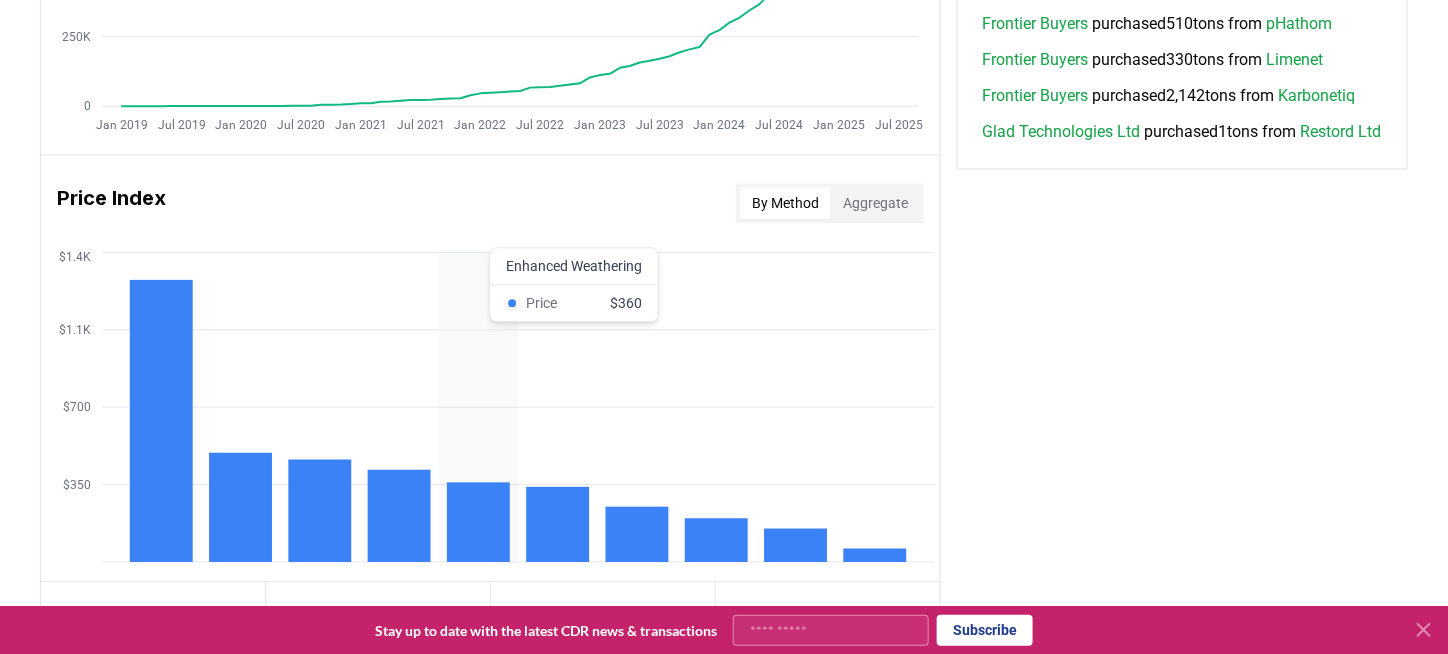 click on "$350 $700 $1.1K $1.4K" 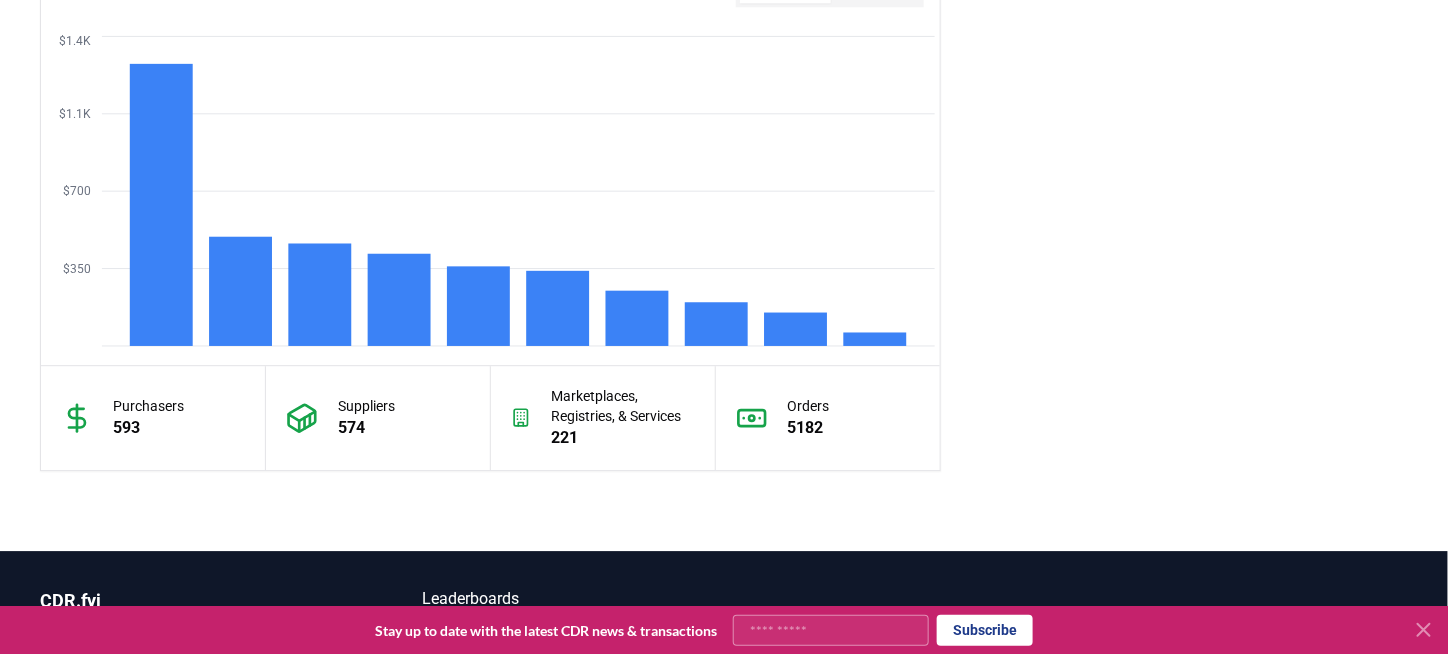 scroll, scrollTop: 1812, scrollLeft: 0, axis: vertical 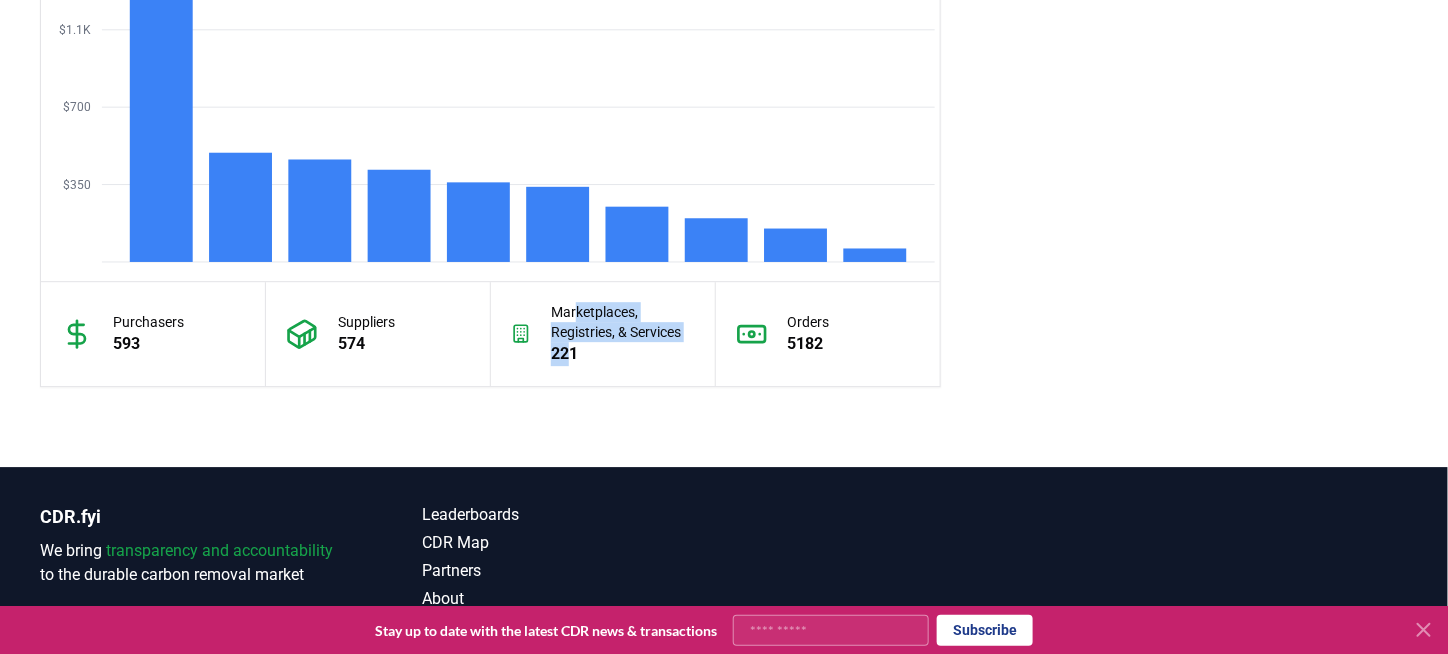 drag, startPoint x: 577, startPoint y: 302, endPoint x: 572, endPoint y: 355, distance: 53.235325 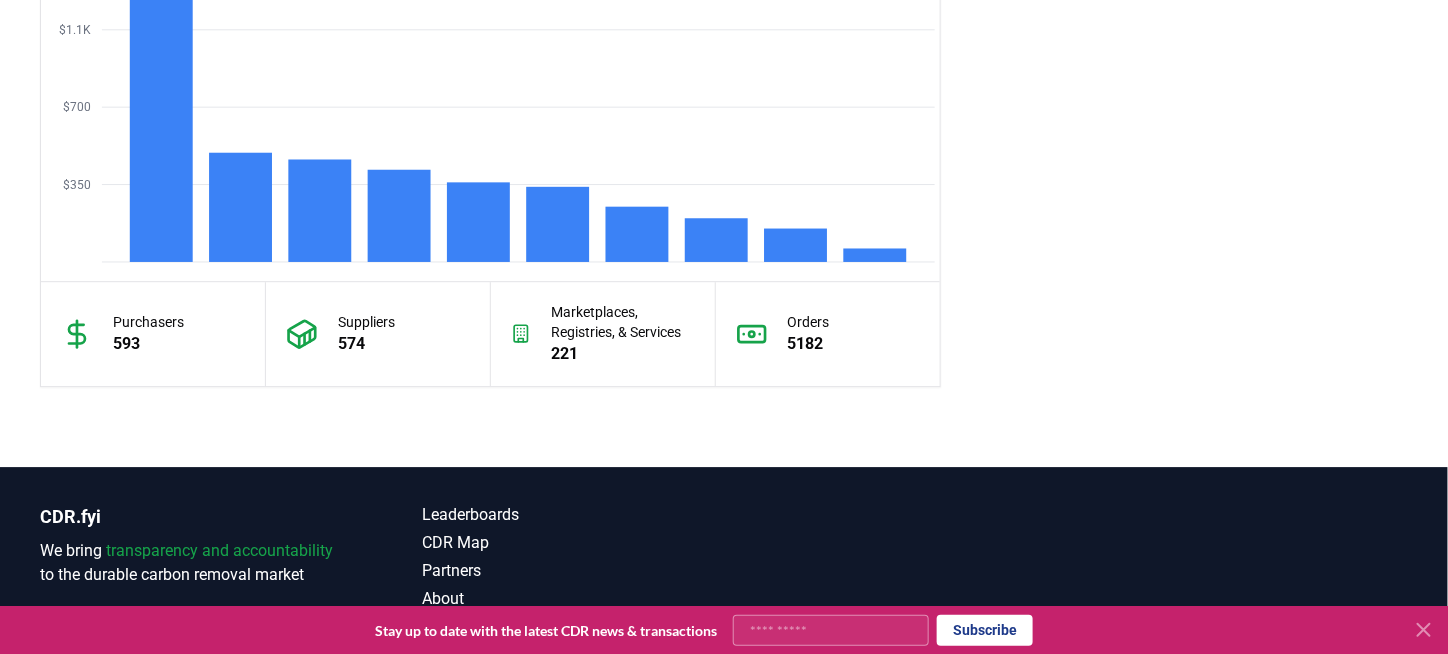 click on "Purchasers 593" at bounding box center [153, 334] 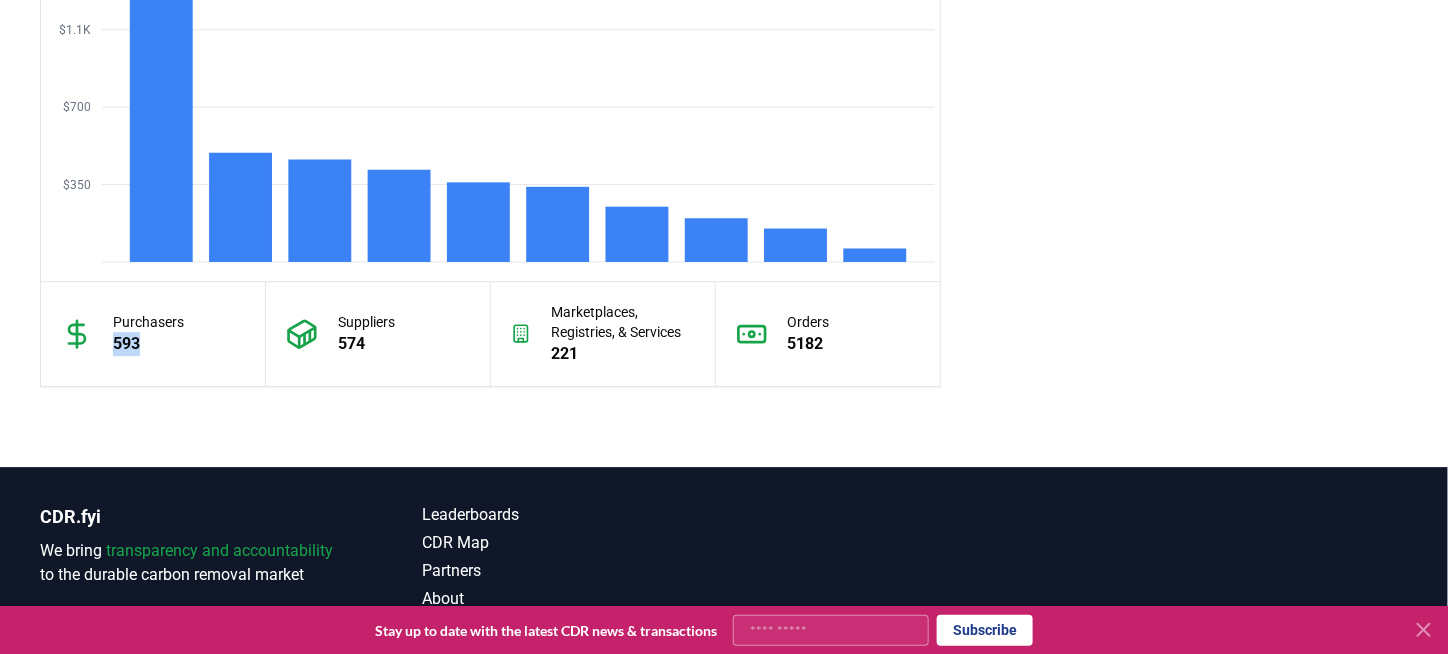 click on "Purchasers 593" at bounding box center (153, 334) 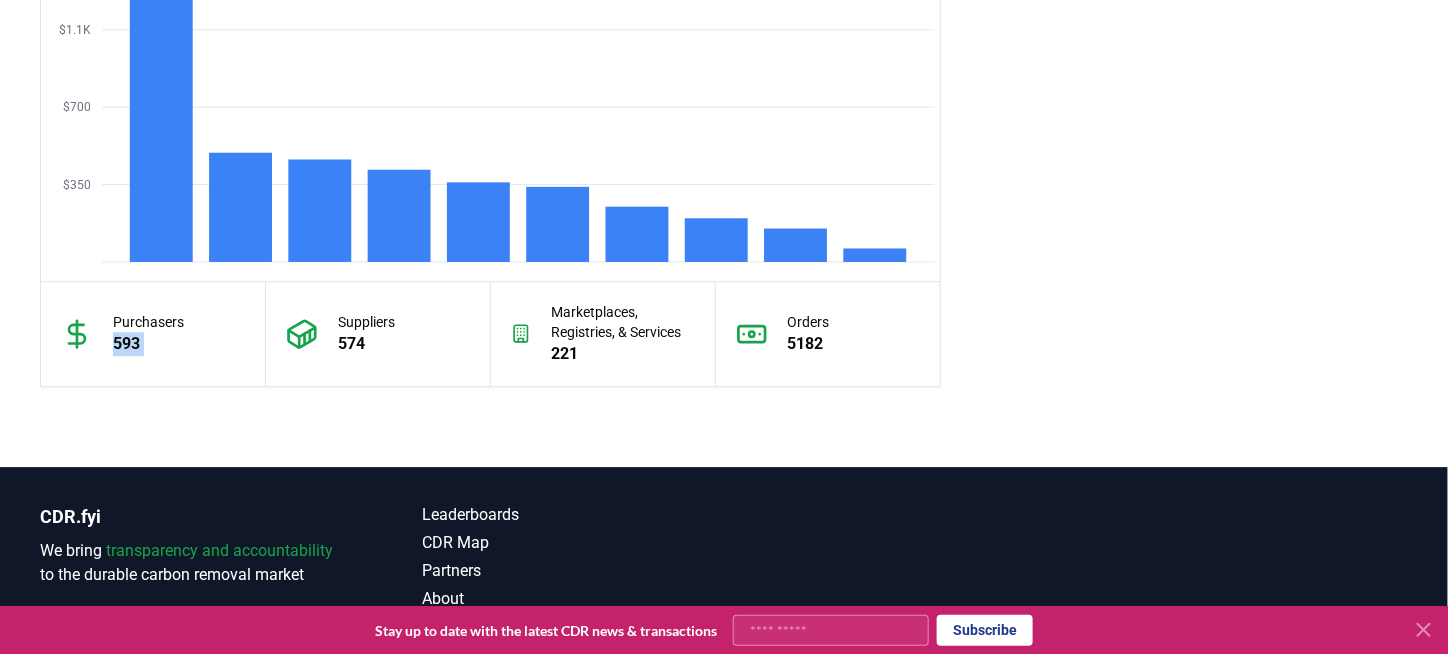 click on "Purchasers 593" at bounding box center (153, 334) 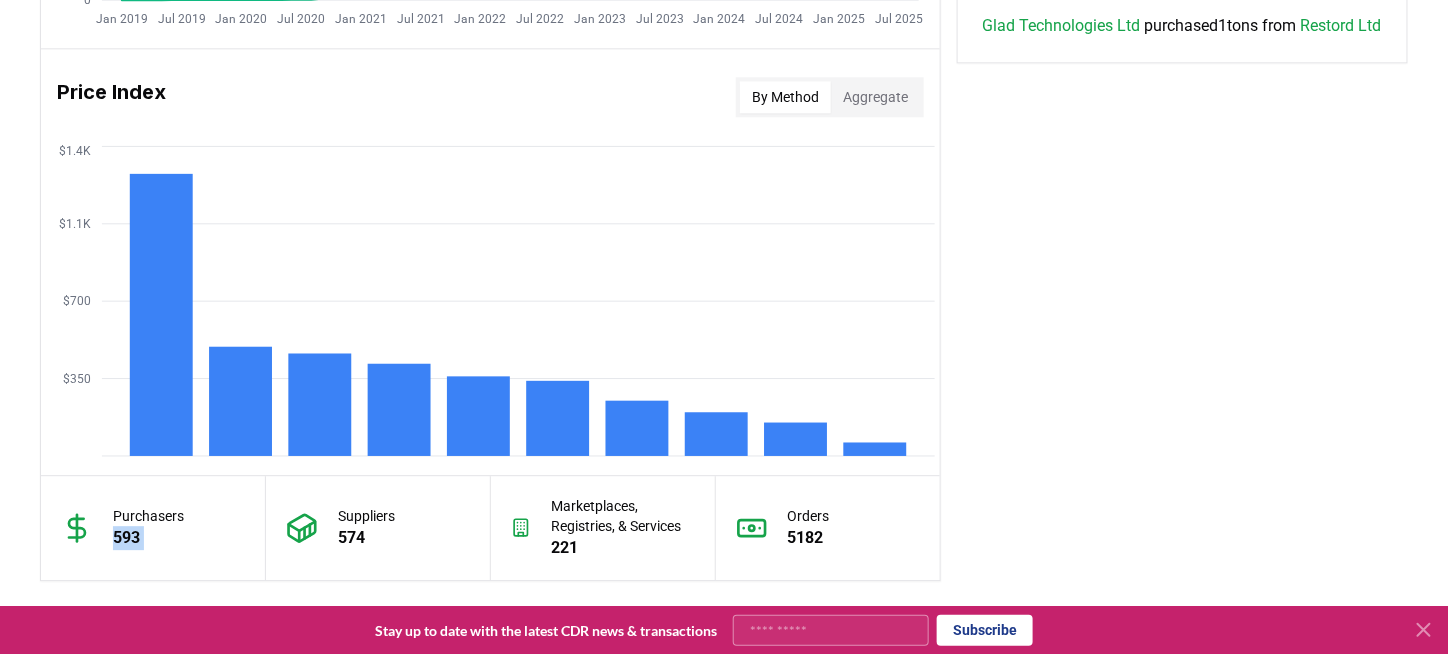 scroll, scrollTop: 1412, scrollLeft: 0, axis: vertical 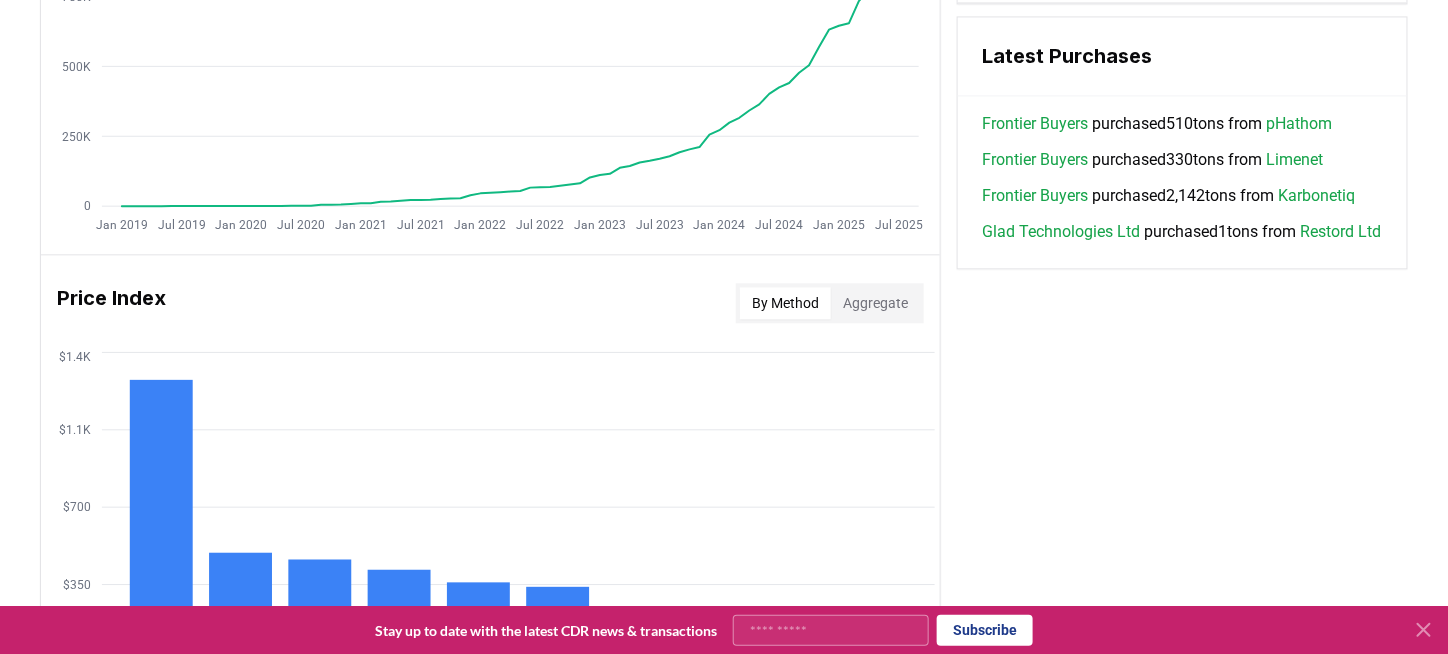 click on "Aggregate" at bounding box center (875, 303) 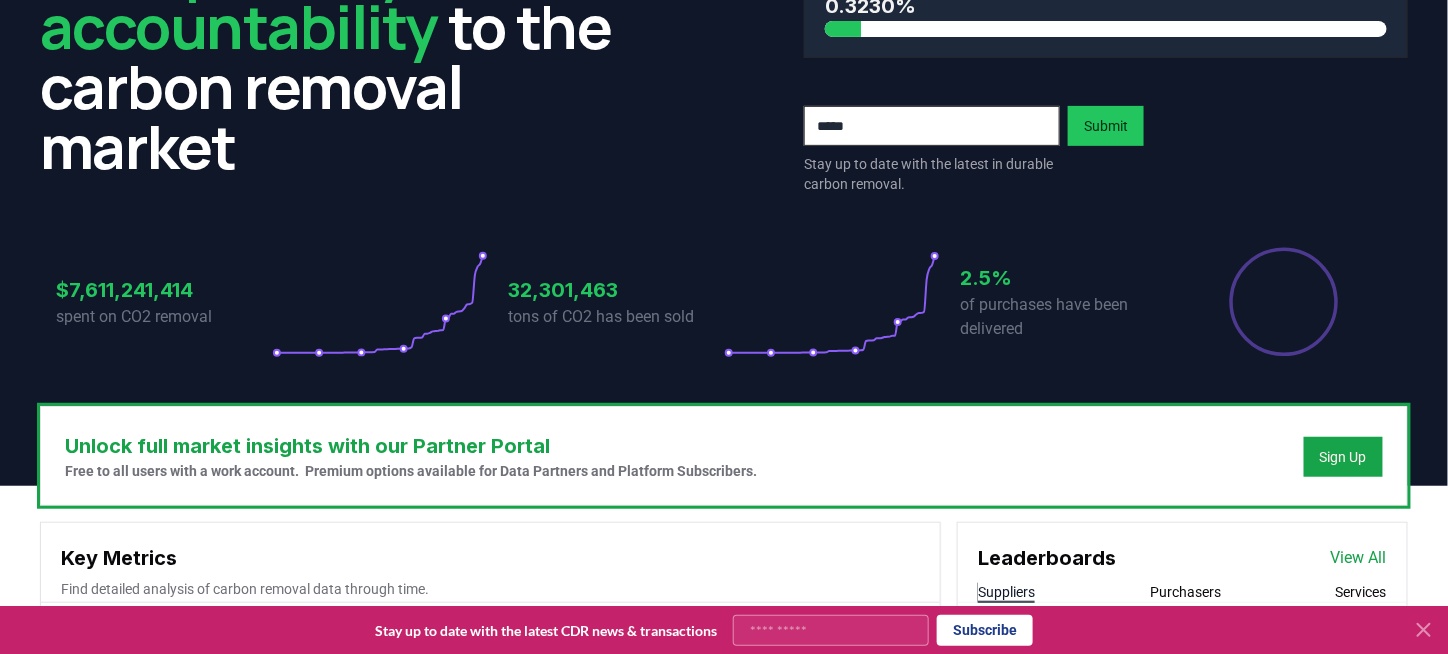 scroll, scrollTop: 0, scrollLeft: 0, axis: both 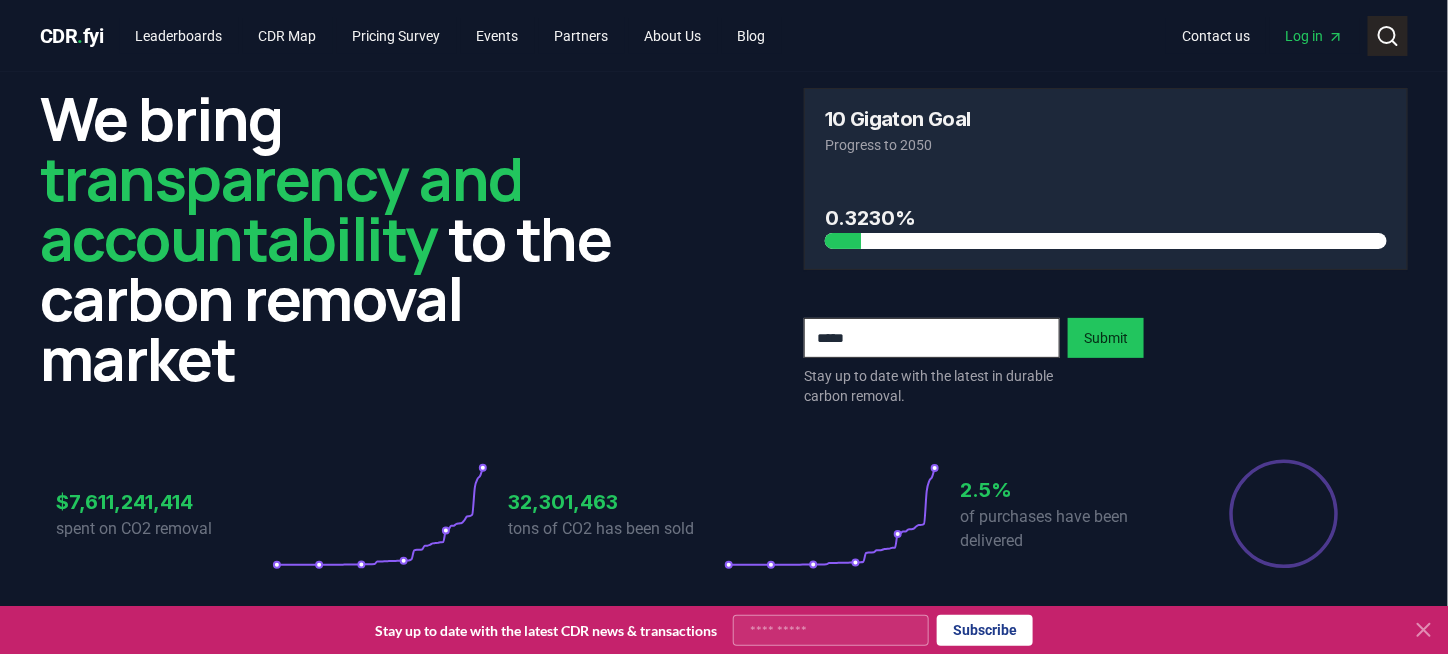 click 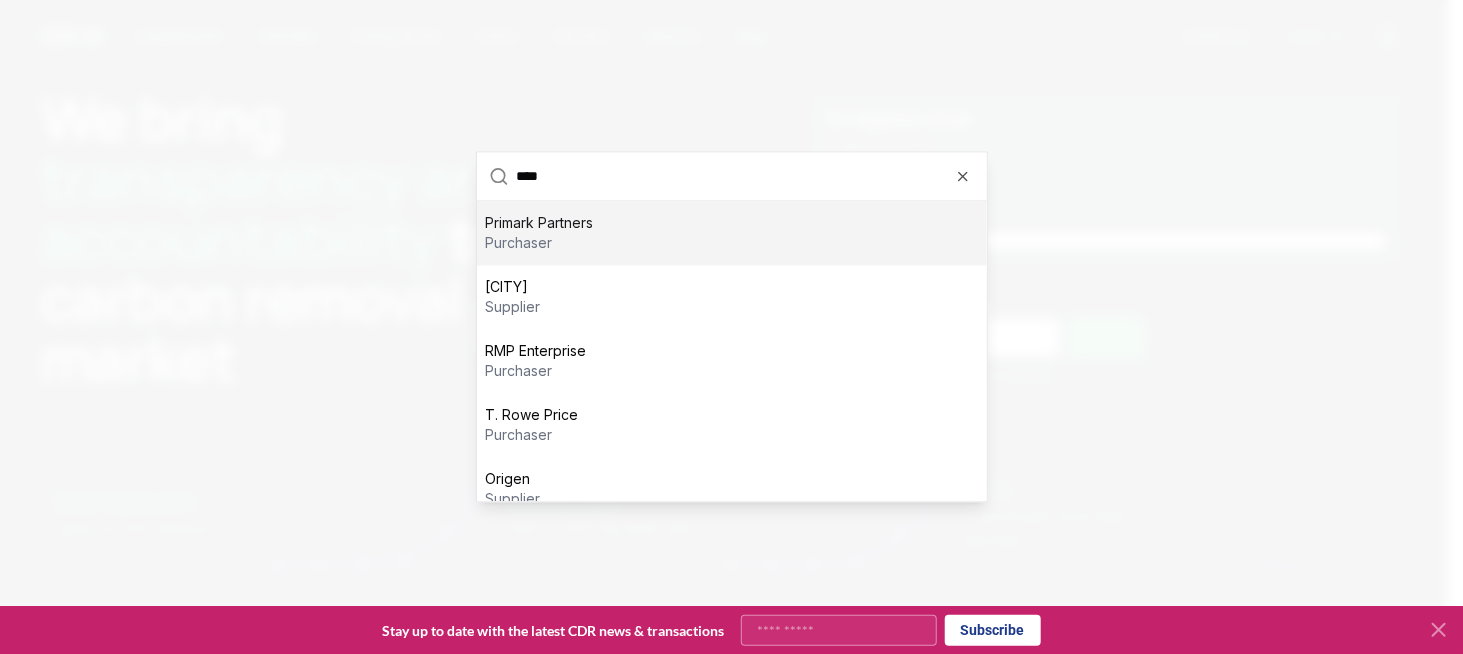 type on "*****" 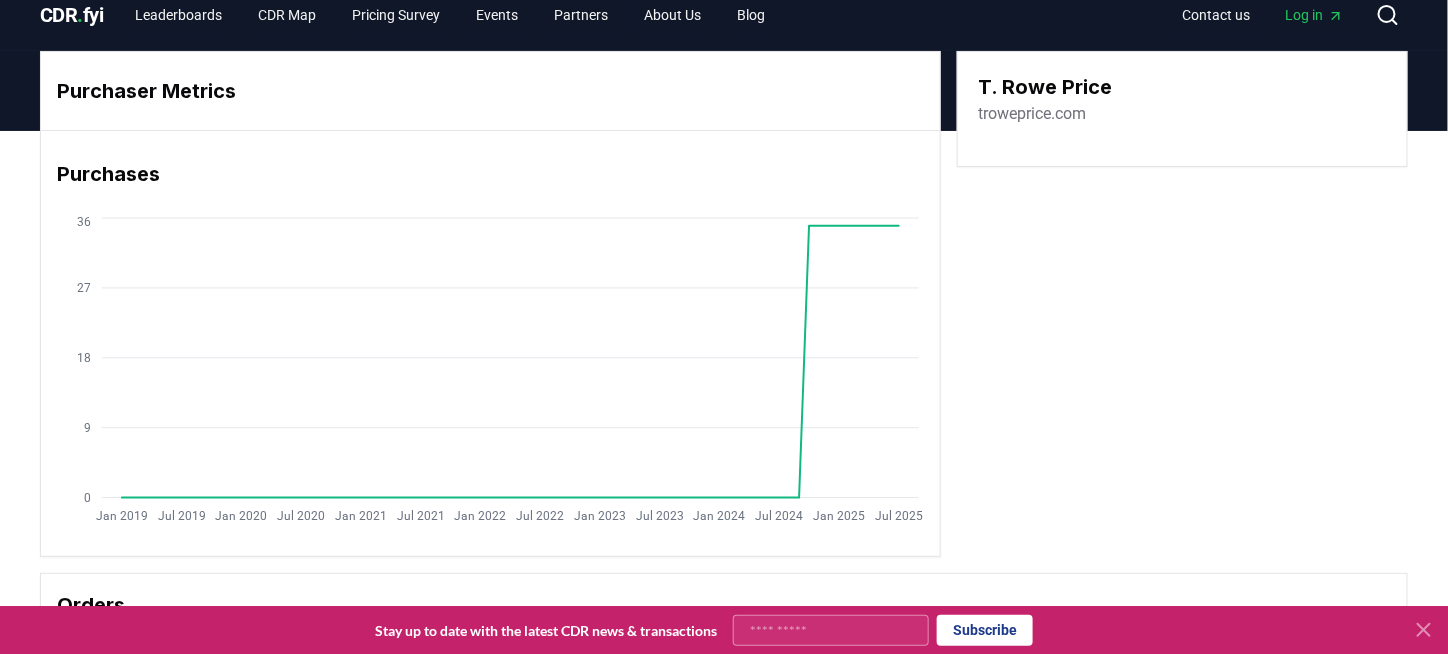 scroll, scrollTop: 0, scrollLeft: 0, axis: both 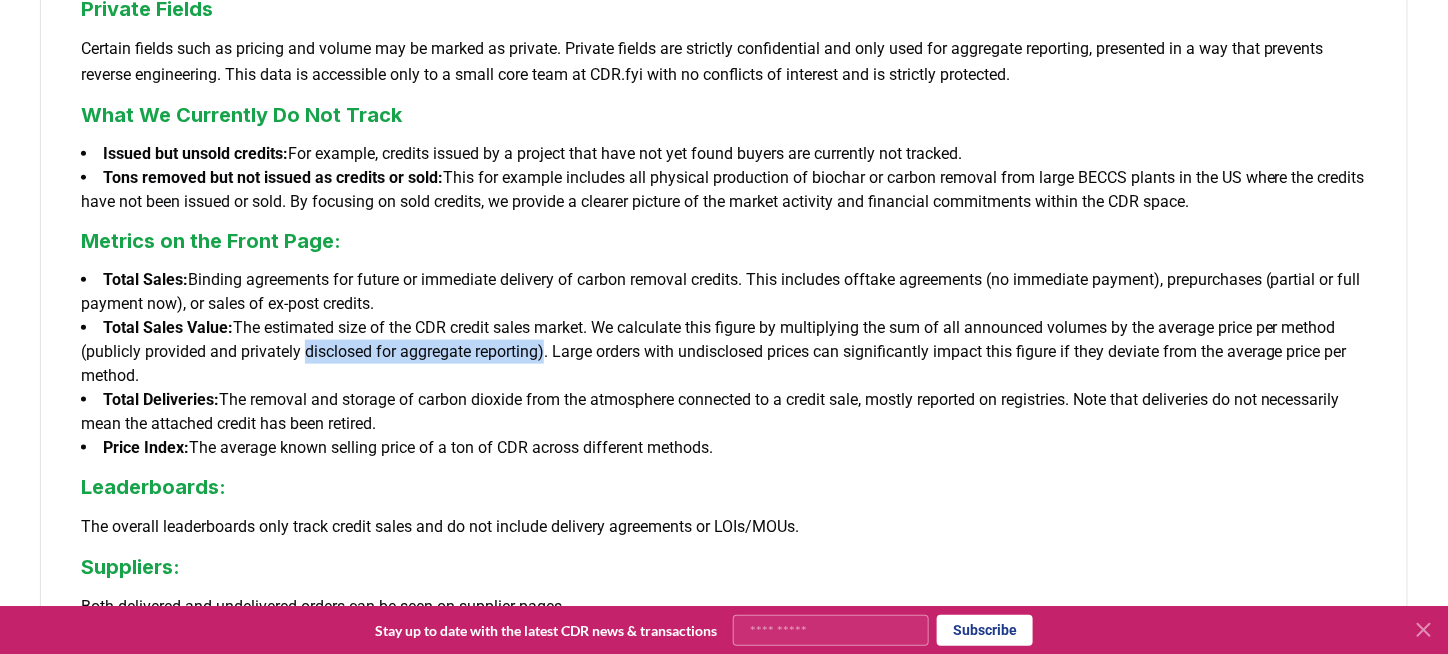 drag, startPoint x: 528, startPoint y: 355, endPoint x: 616, endPoint y: 355, distance: 88 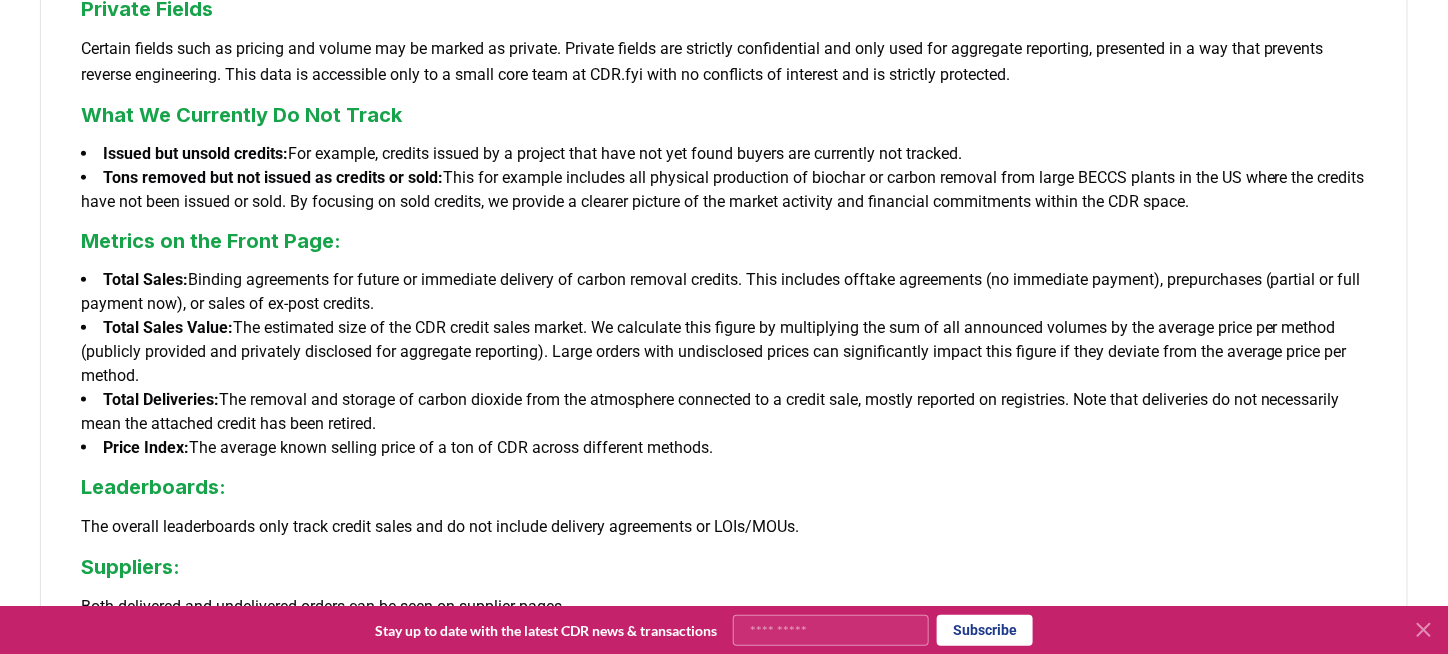 click on "Total Sales Value:  The estimated size of the CDR credit sales market. We calculate this figure by multiplying the sum of all announced volumes by the average price per method (publicly provided and privately disclosed for aggregate reporting). Large orders with undisclosed prices can significantly impact this figure if they deviate from the average price per method." at bounding box center [724, 352] 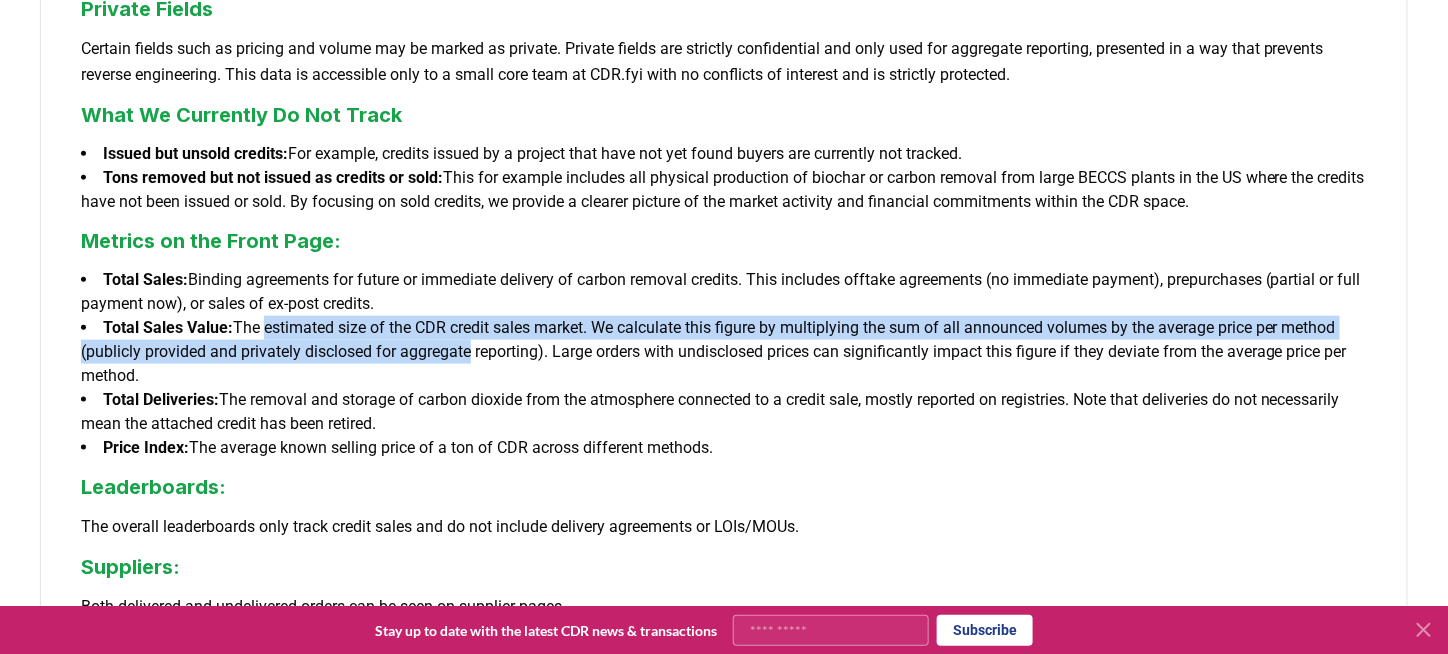 drag, startPoint x: 516, startPoint y: 329, endPoint x: 536, endPoint y: 355, distance: 32.80244 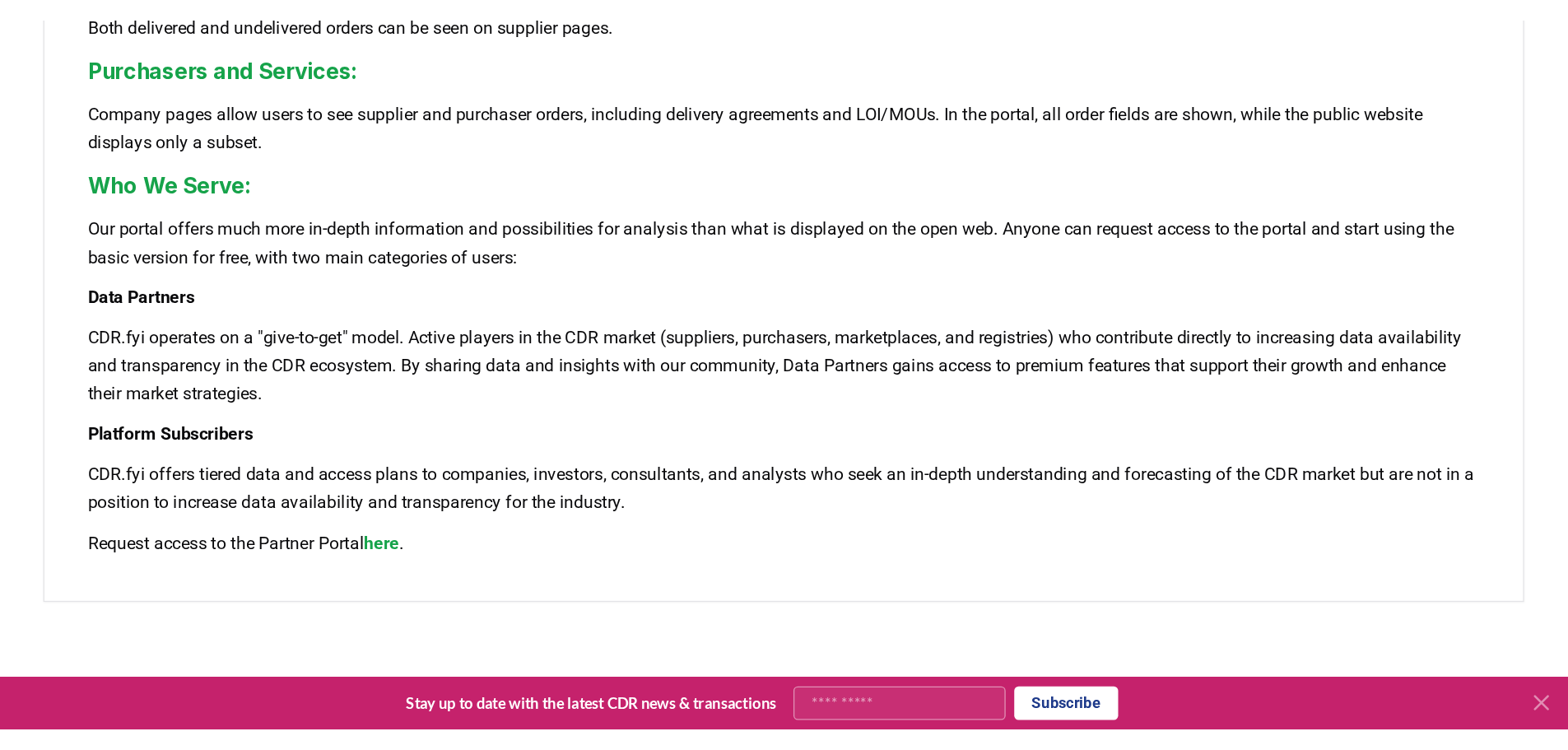 scroll, scrollTop: 949, scrollLeft: 0, axis: vertical 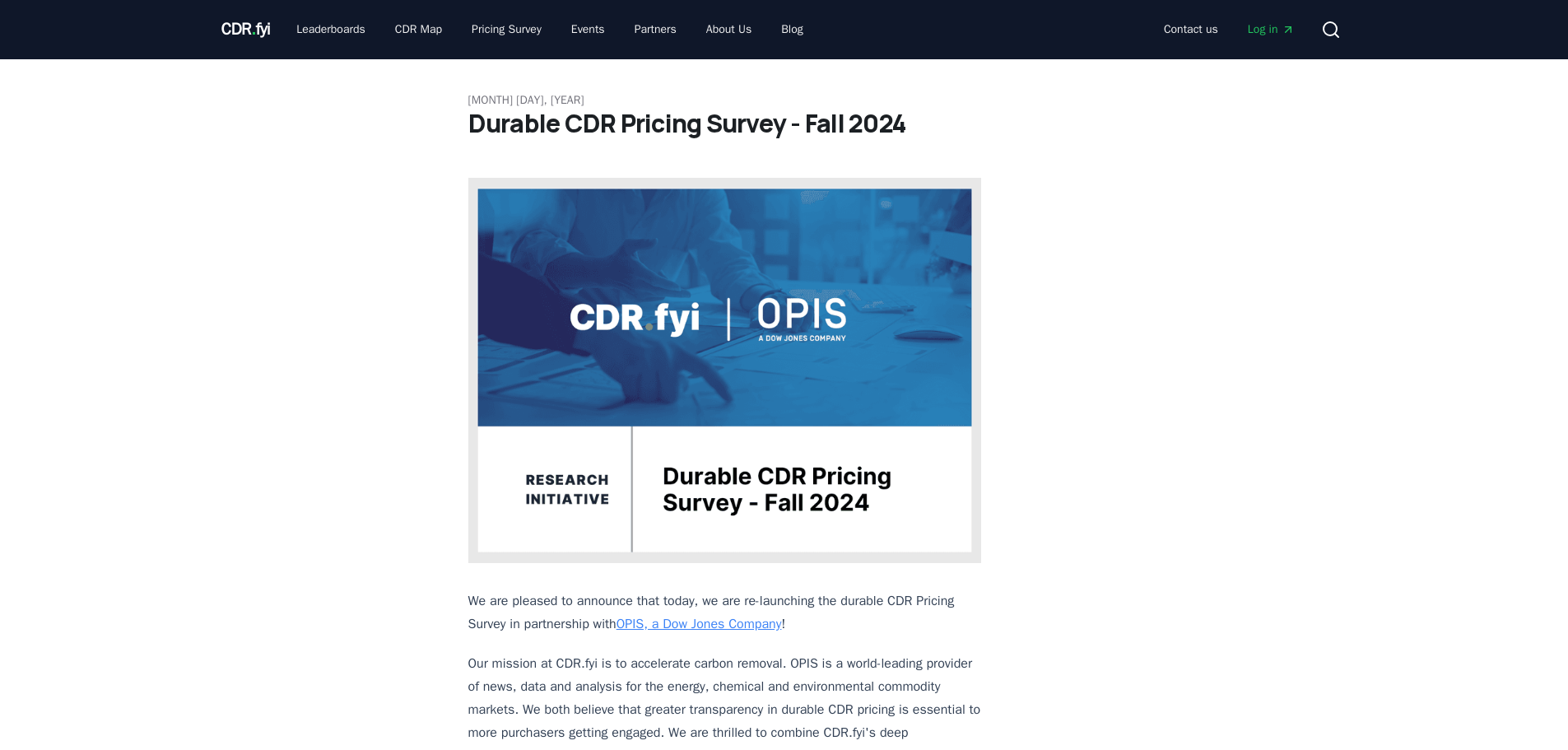 click on "CDR . fyi" at bounding box center [246, 29] 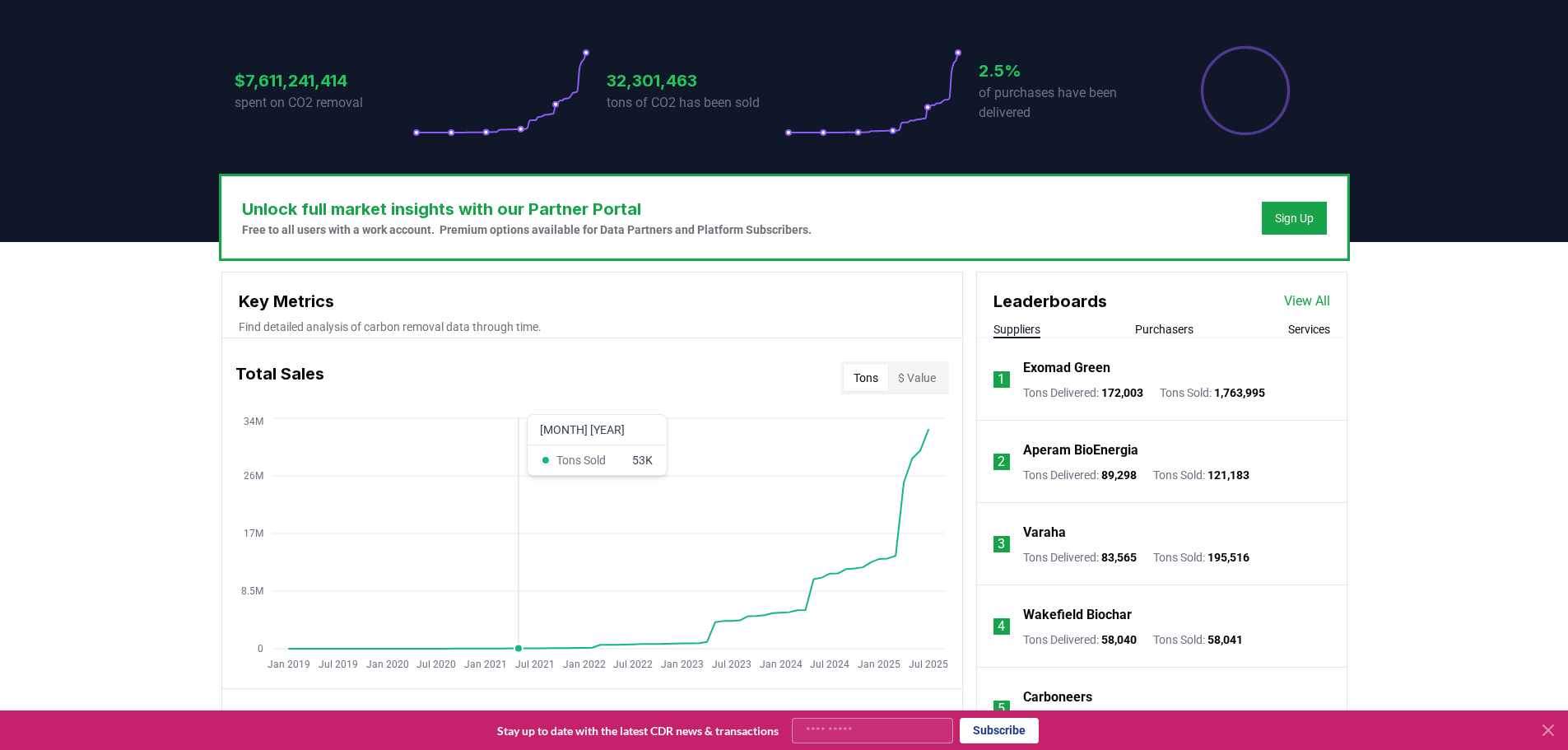scroll, scrollTop: 329, scrollLeft: 0, axis: vertical 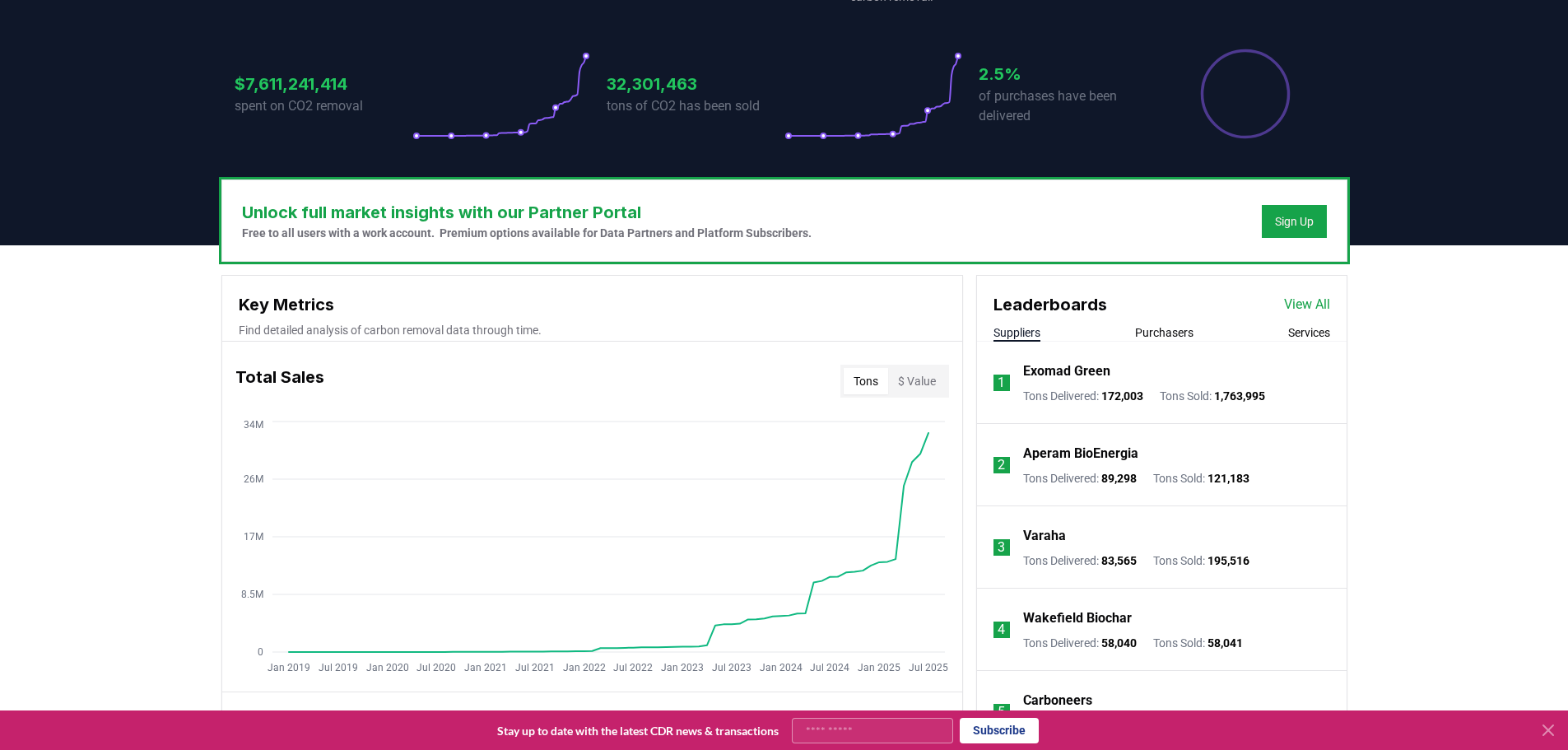 click on "Tons" at bounding box center (866, 381) 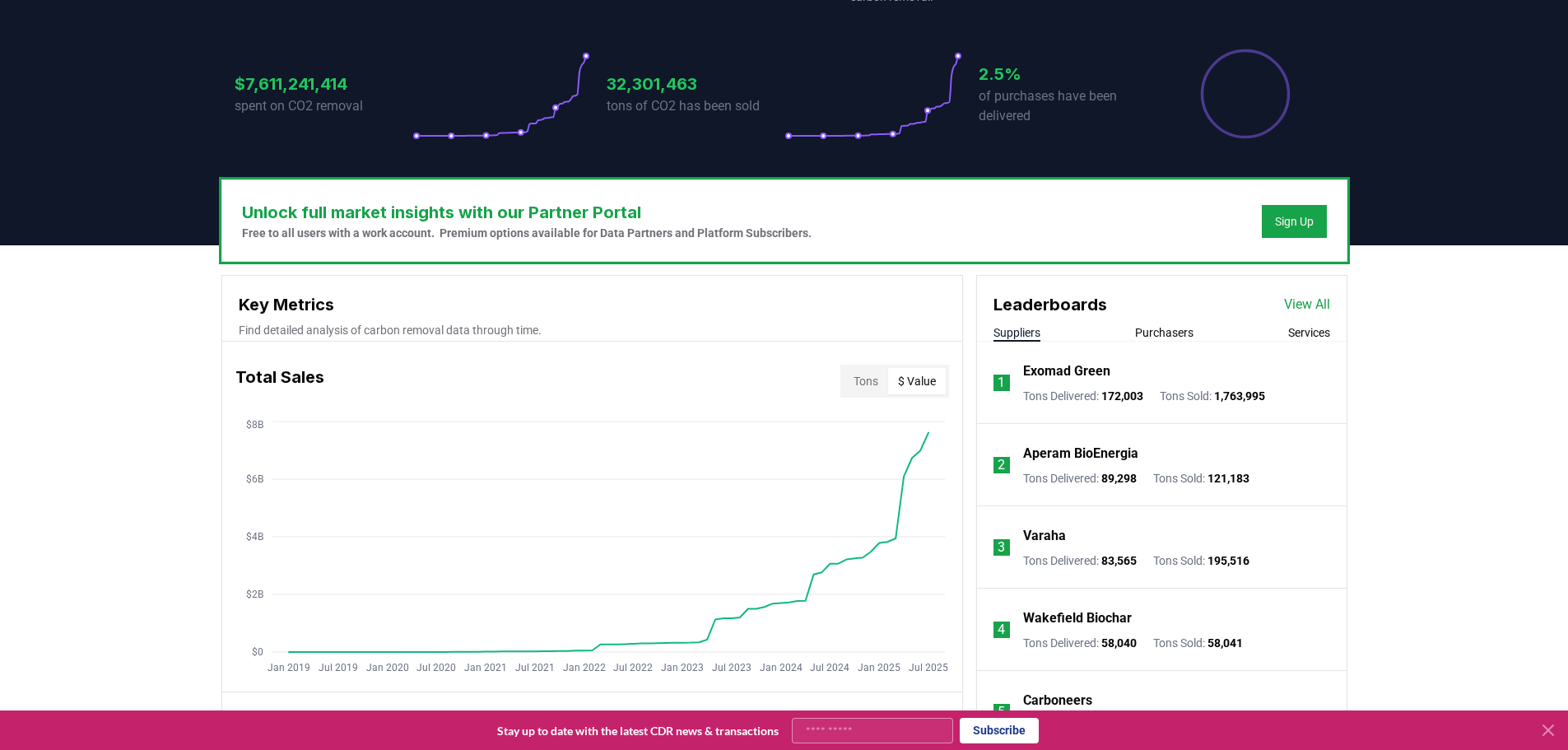 click on "$ Value" at bounding box center [917, 381] 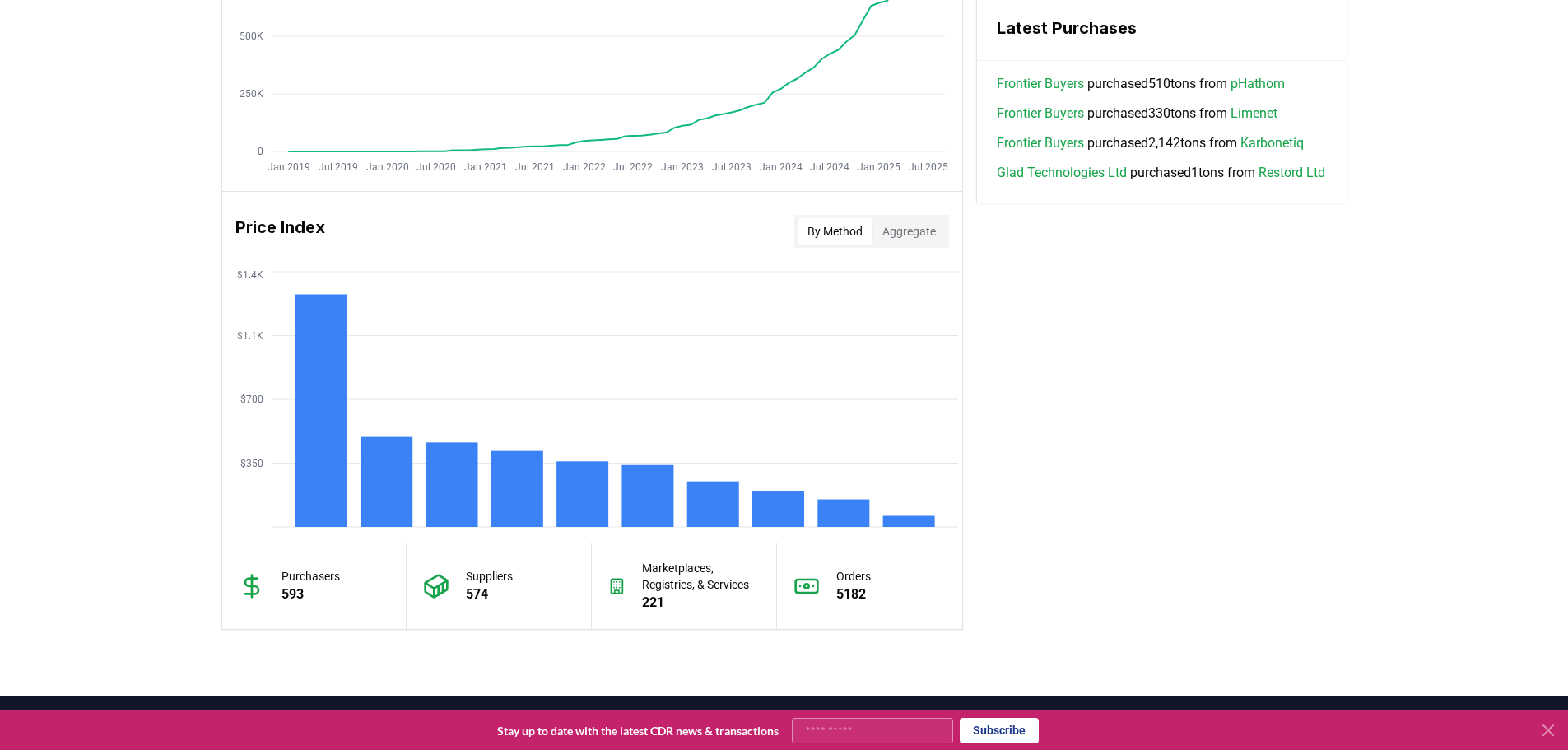 scroll, scrollTop: 1153, scrollLeft: 0, axis: vertical 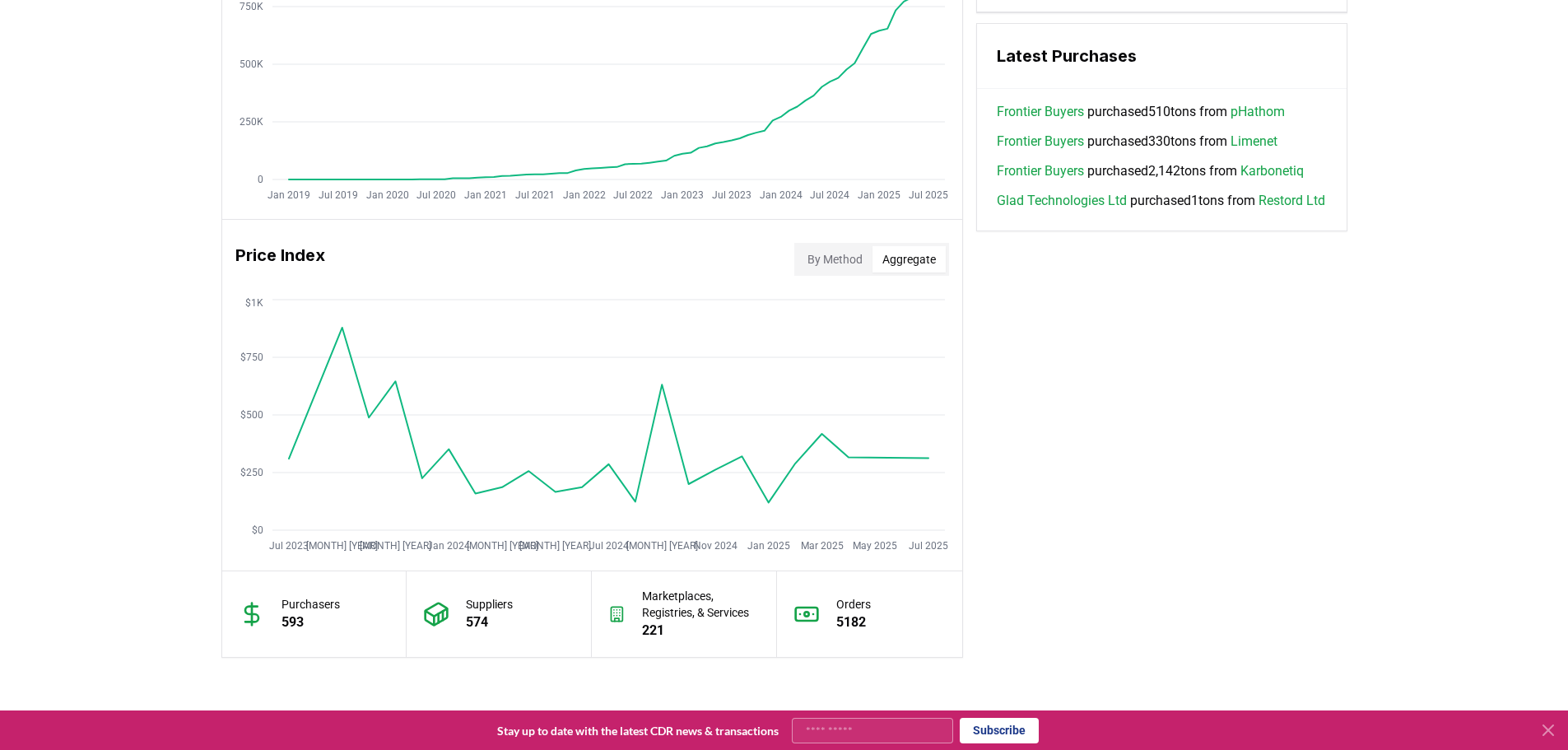click on "Aggregate" at bounding box center (909, 259) 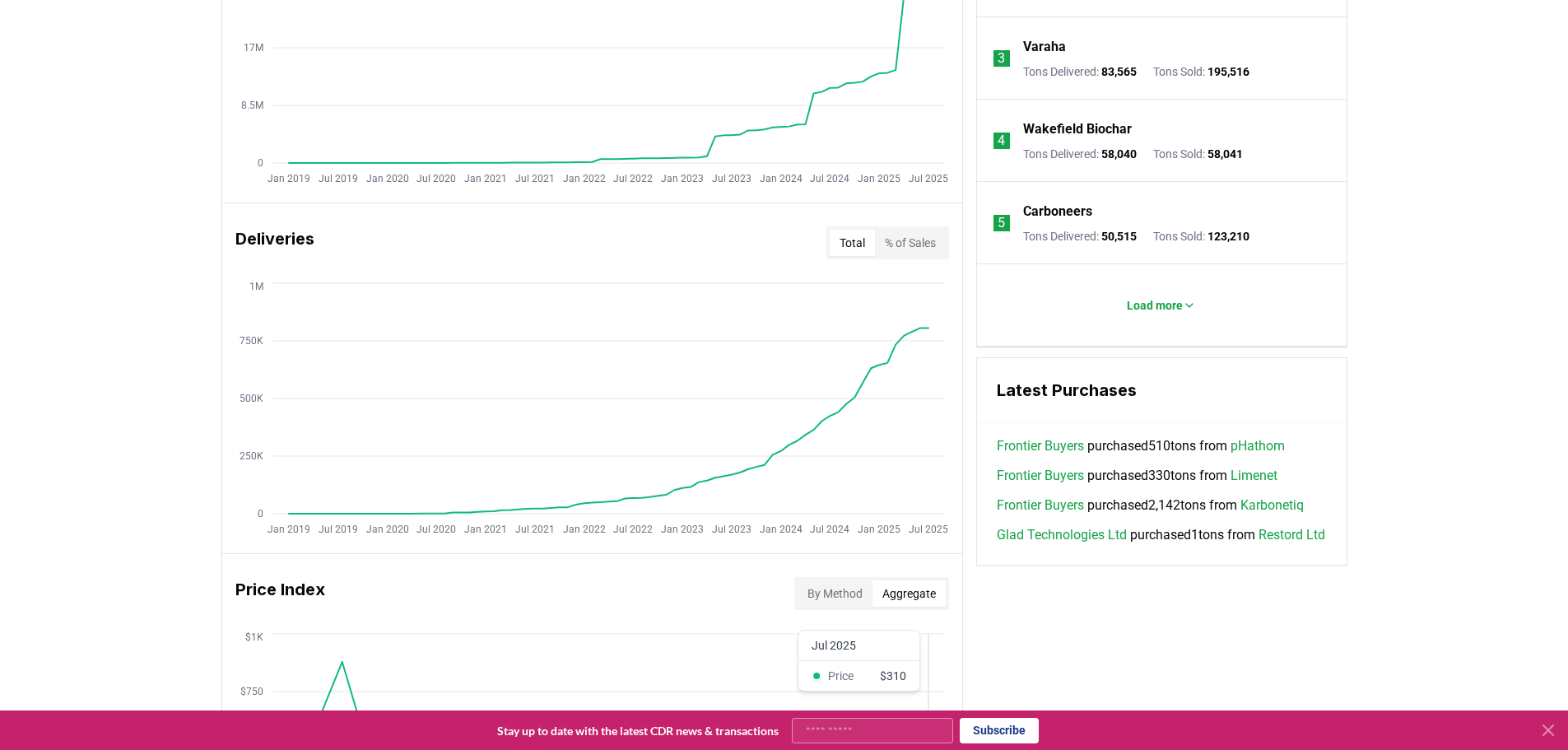 scroll, scrollTop: 412, scrollLeft: 0, axis: vertical 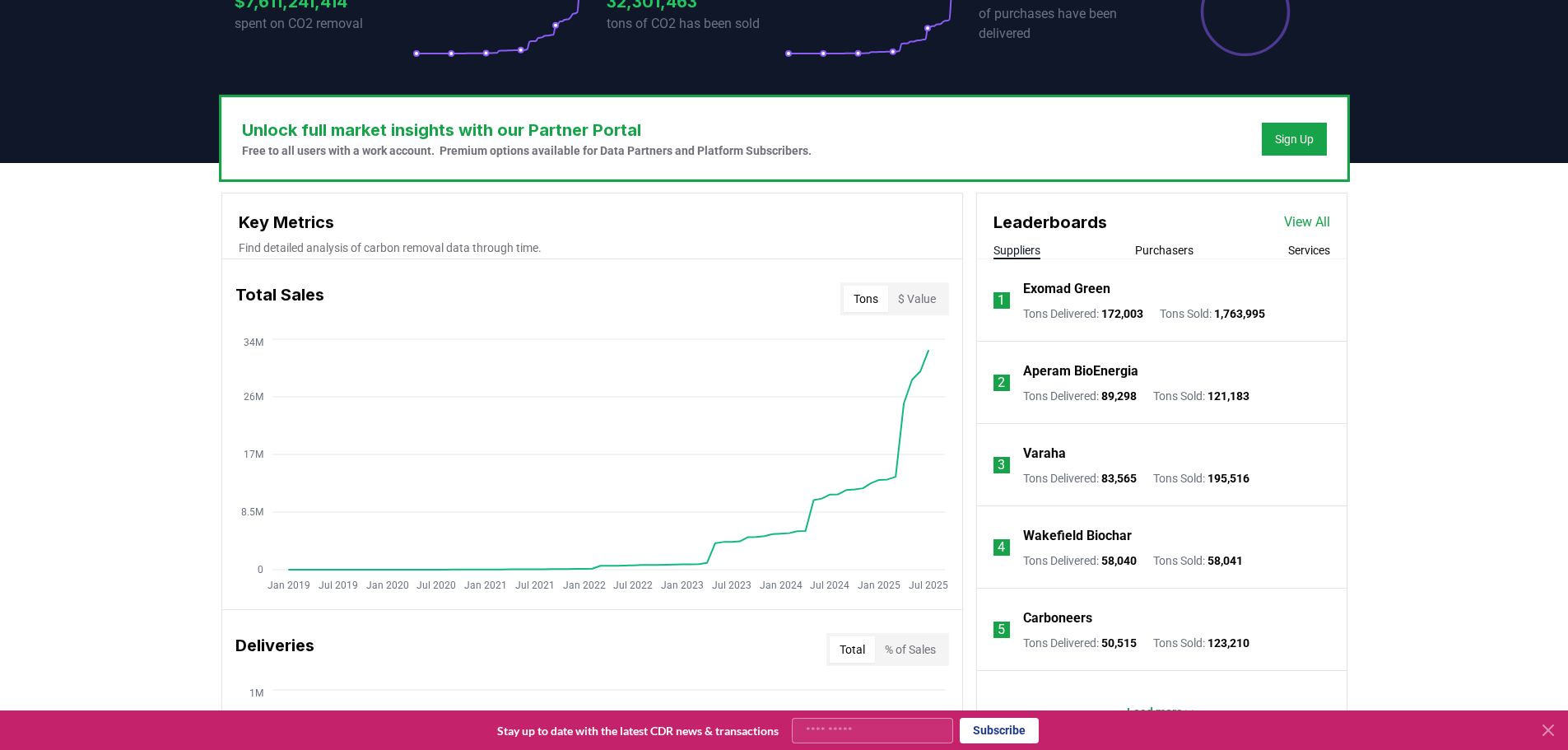 click on "$ Value" at bounding box center (917, 299) 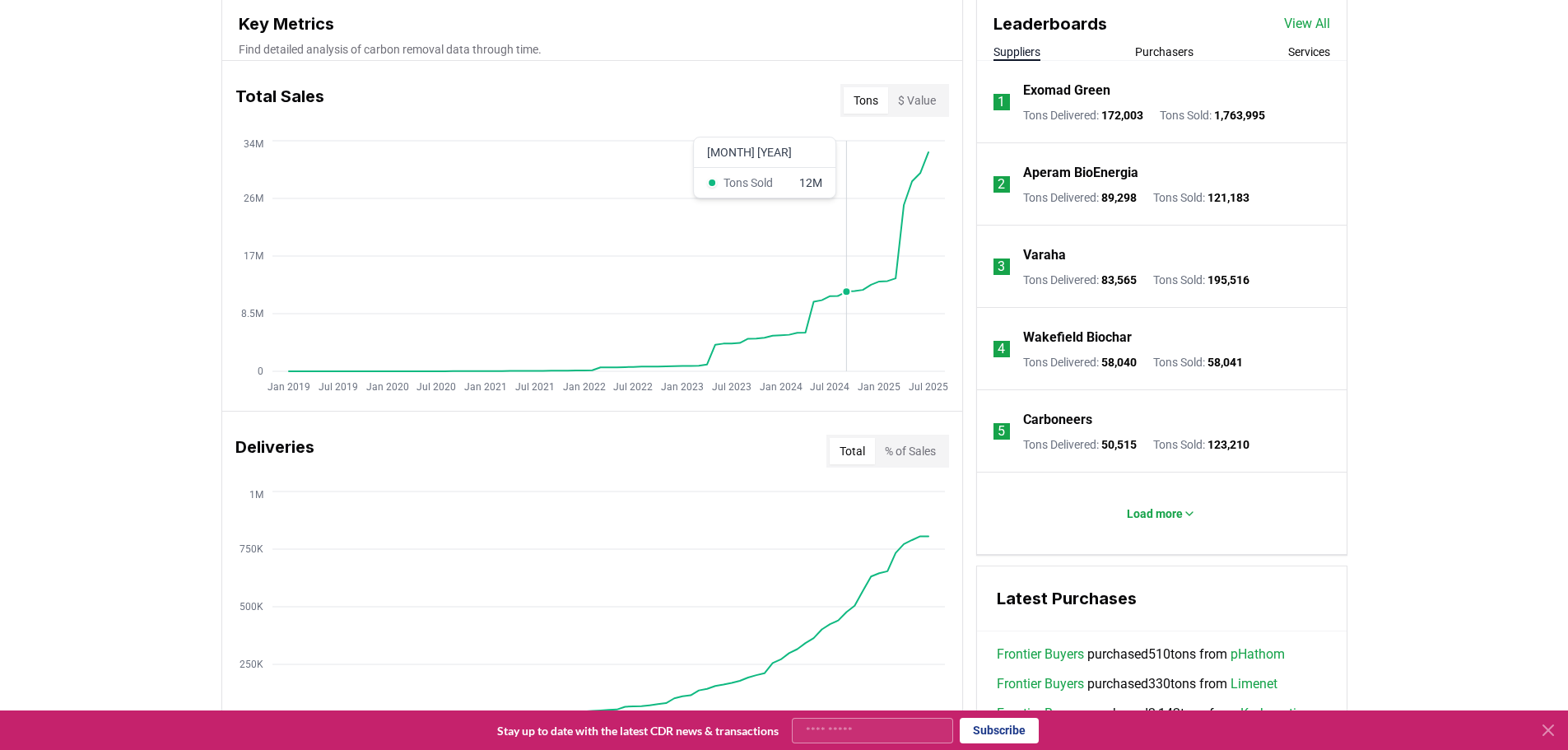 scroll, scrollTop: 461, scrollLeft: 0, axis: vertical 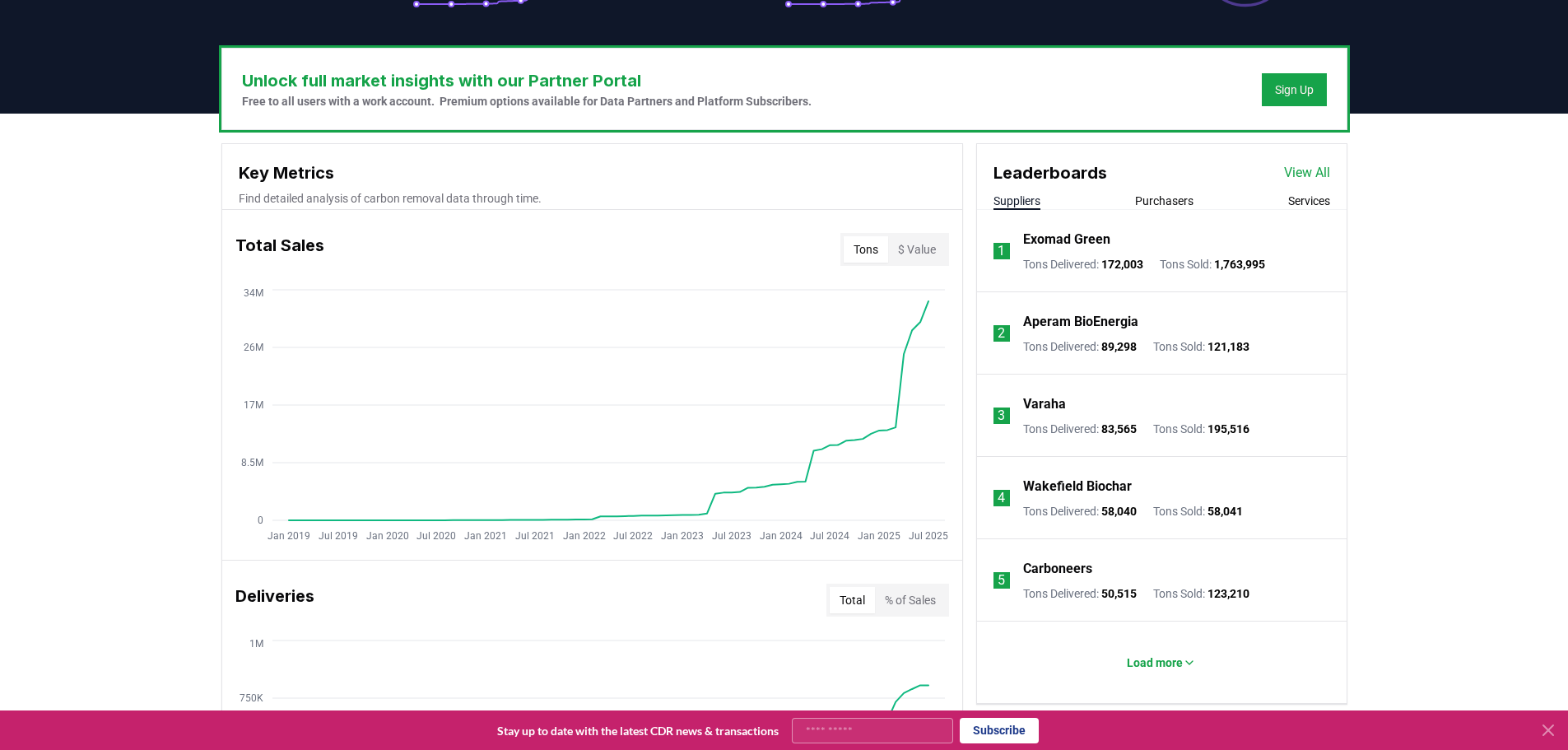 click on "$ Value" at bounding box center (917, 249) 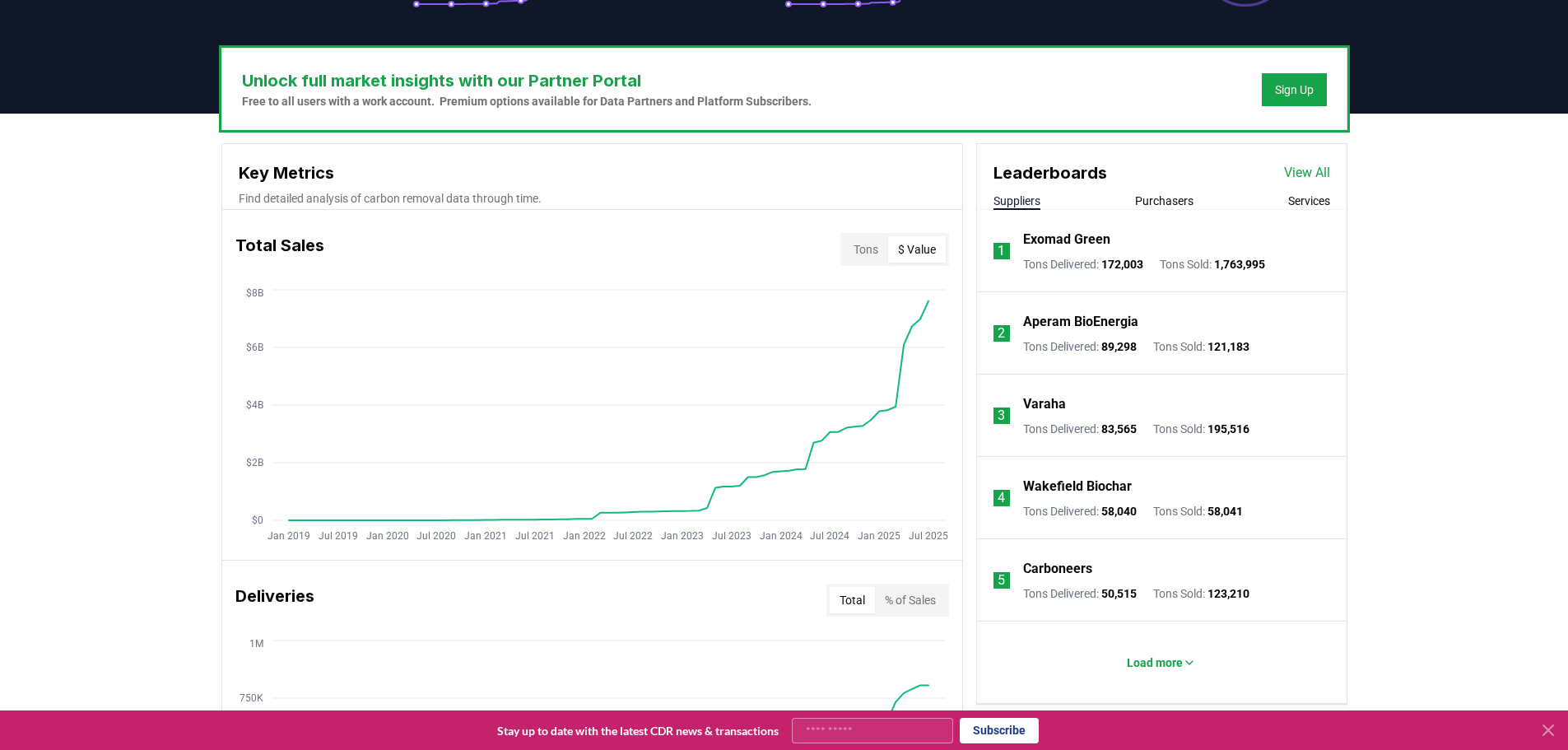 click on "Tons" at bounding box center (866, 249) 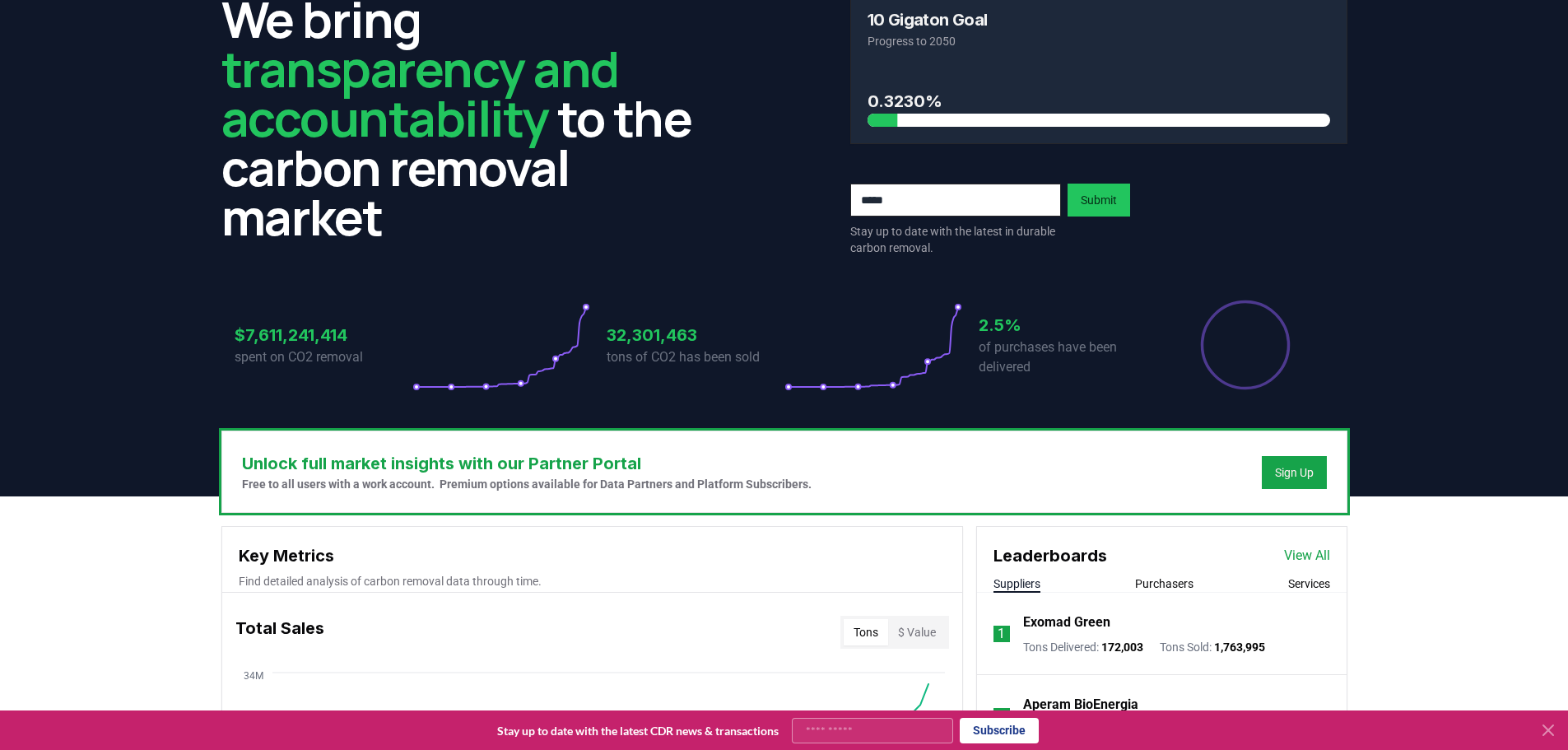 scroll, scrollTop: 49, scrollLeft: 0, axis: vertical 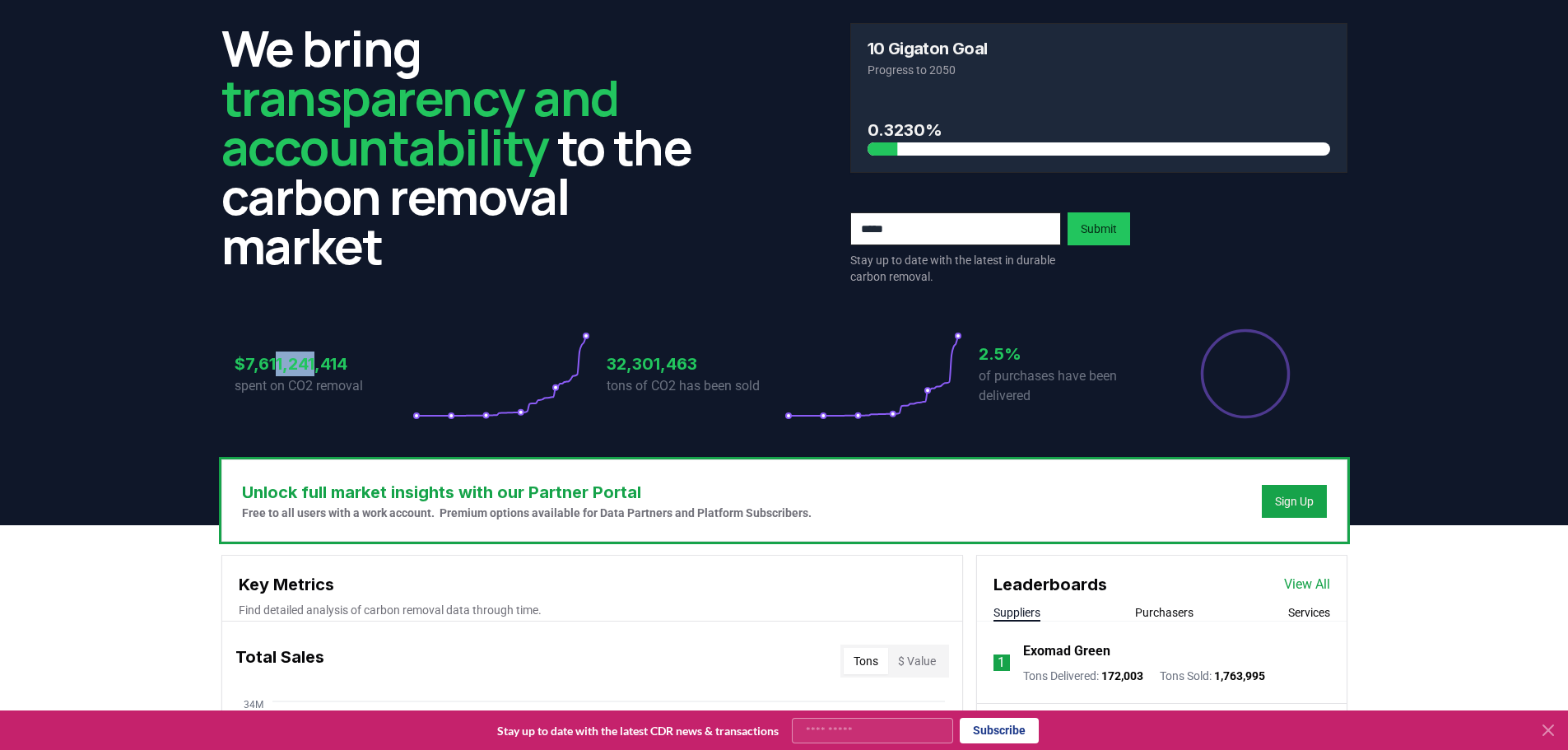 drag, startPoint x: 316, startPoint y: 364, endPoint x: 277, endPoint y: 366, distance: 39.051248 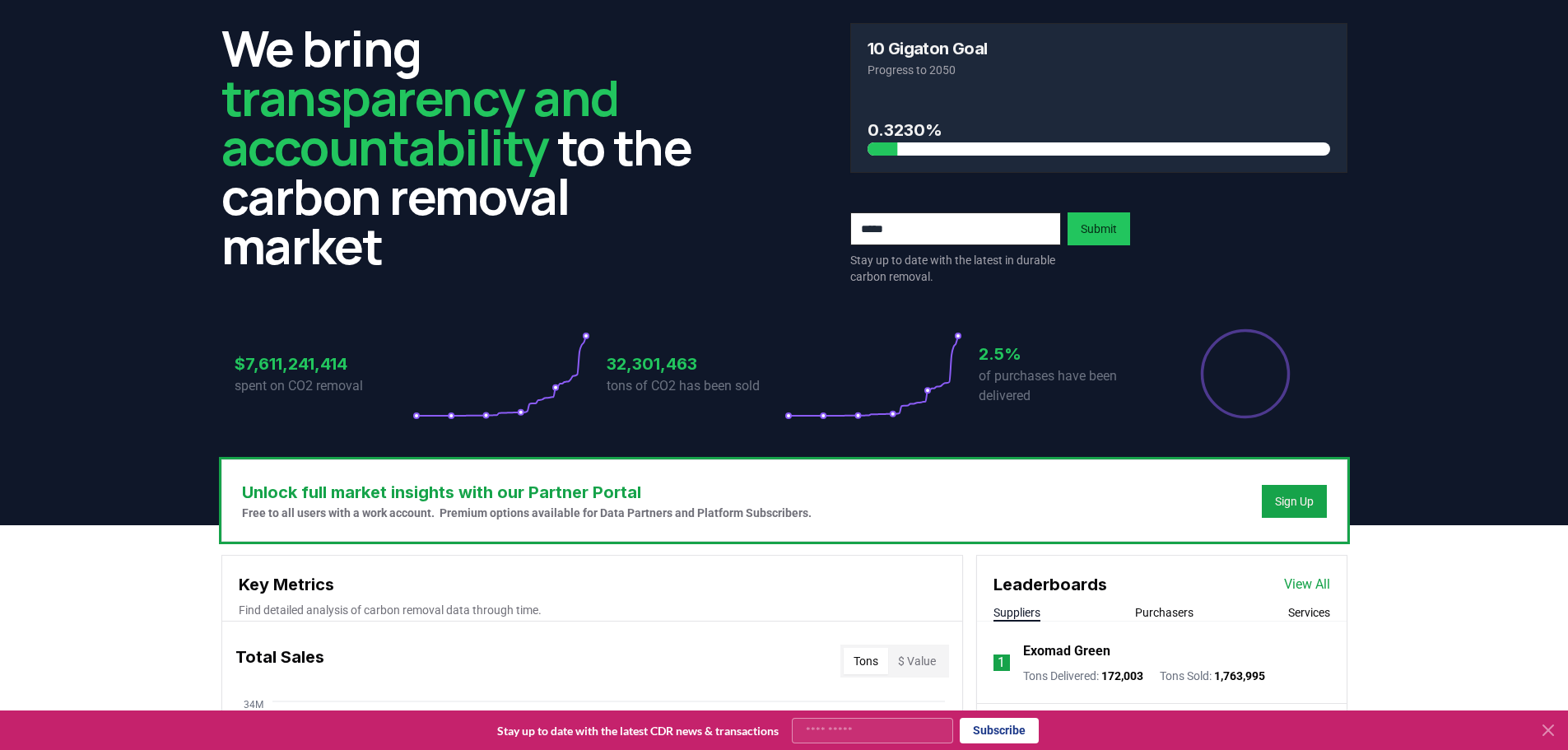 drag, startPoint x: 268, startPoint y: 366, endPoint x: 258, endPoint y: 369, distance: 10.440307 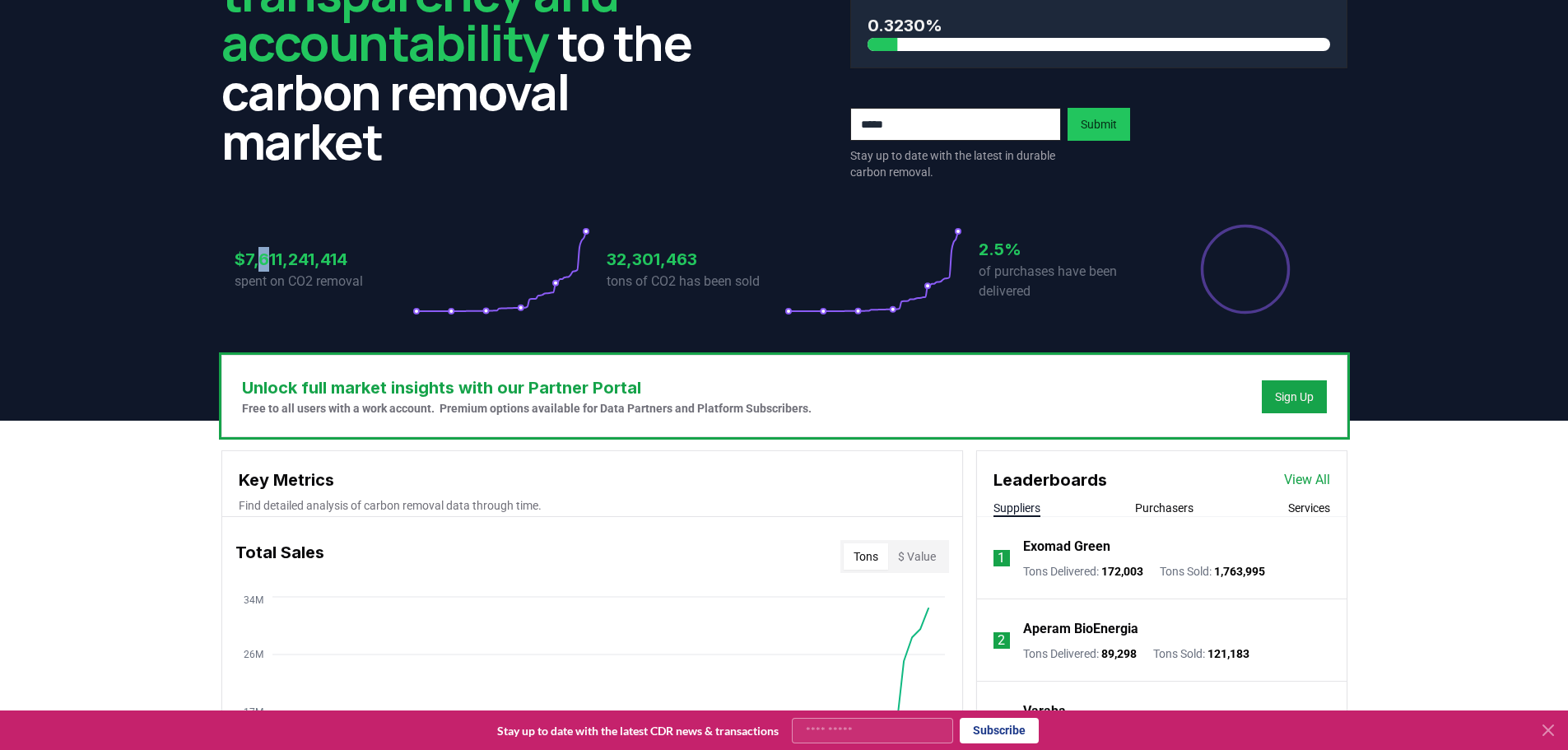 scroll, scrollTop: 296, scrollLeft: 0, axis: vertical 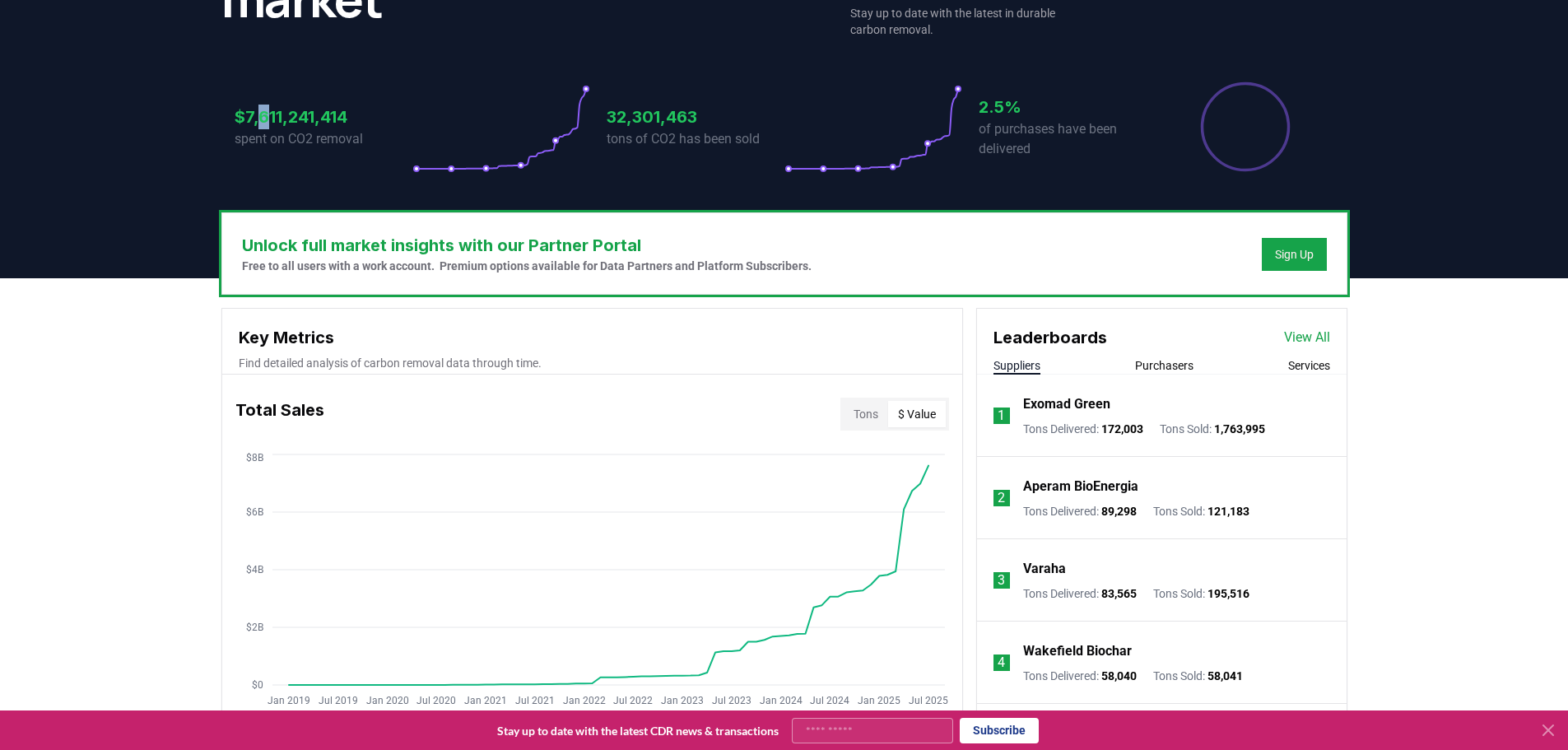 click on "$ Value" at bounding box center (917, 414) 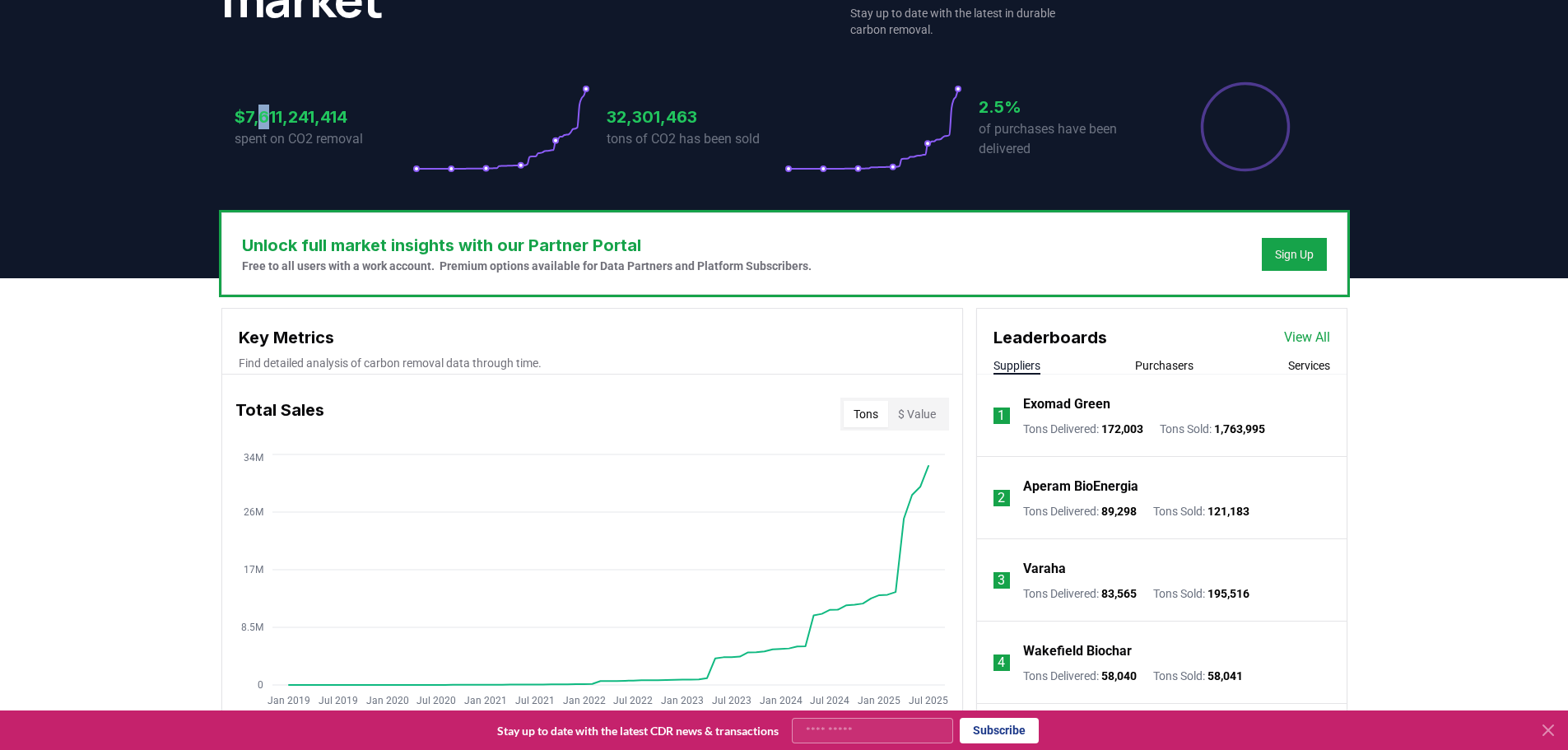 click on "Tons" at bounding box center [866, 414] 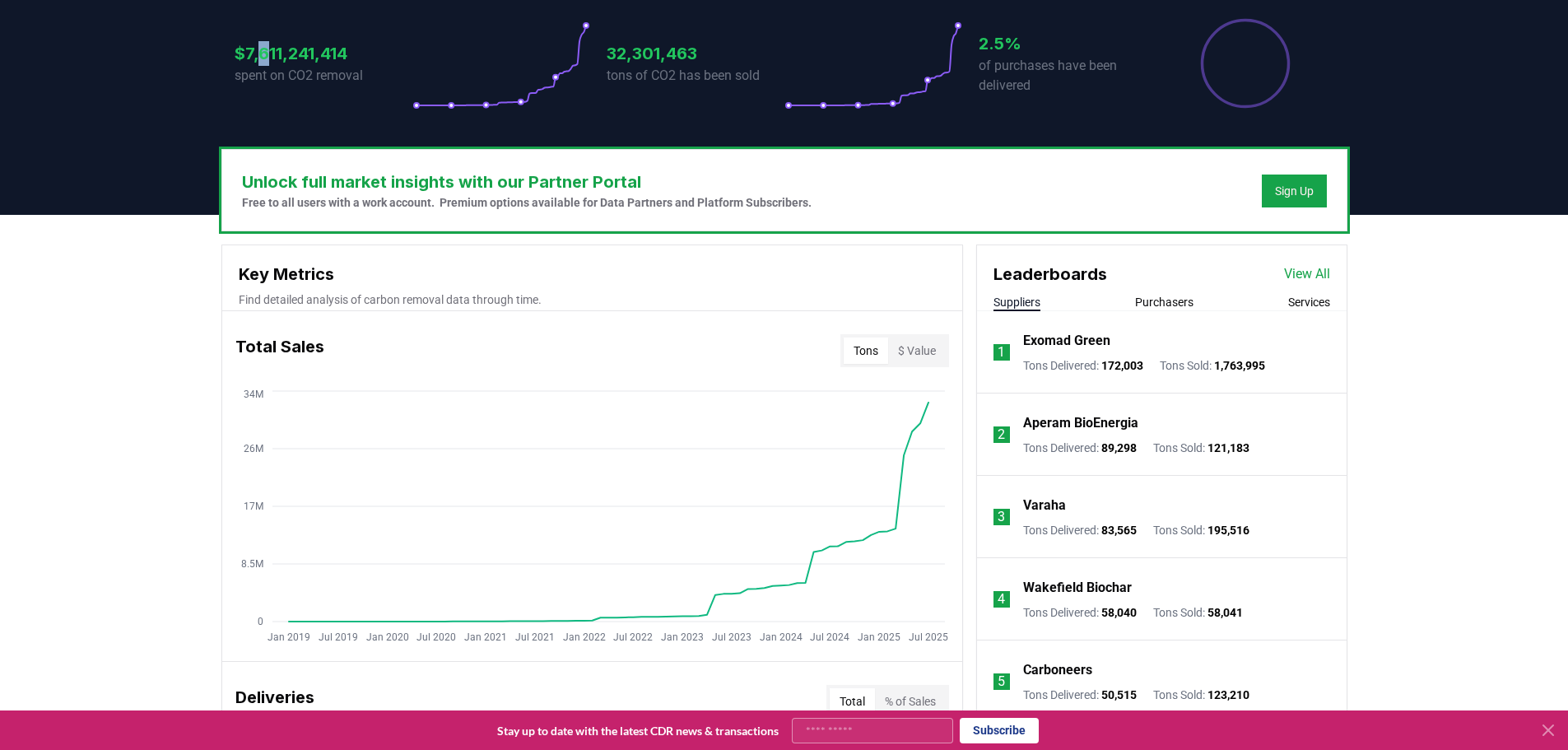 scroll, scrollTop: 543, scrollLeft: 0, axis: vertical 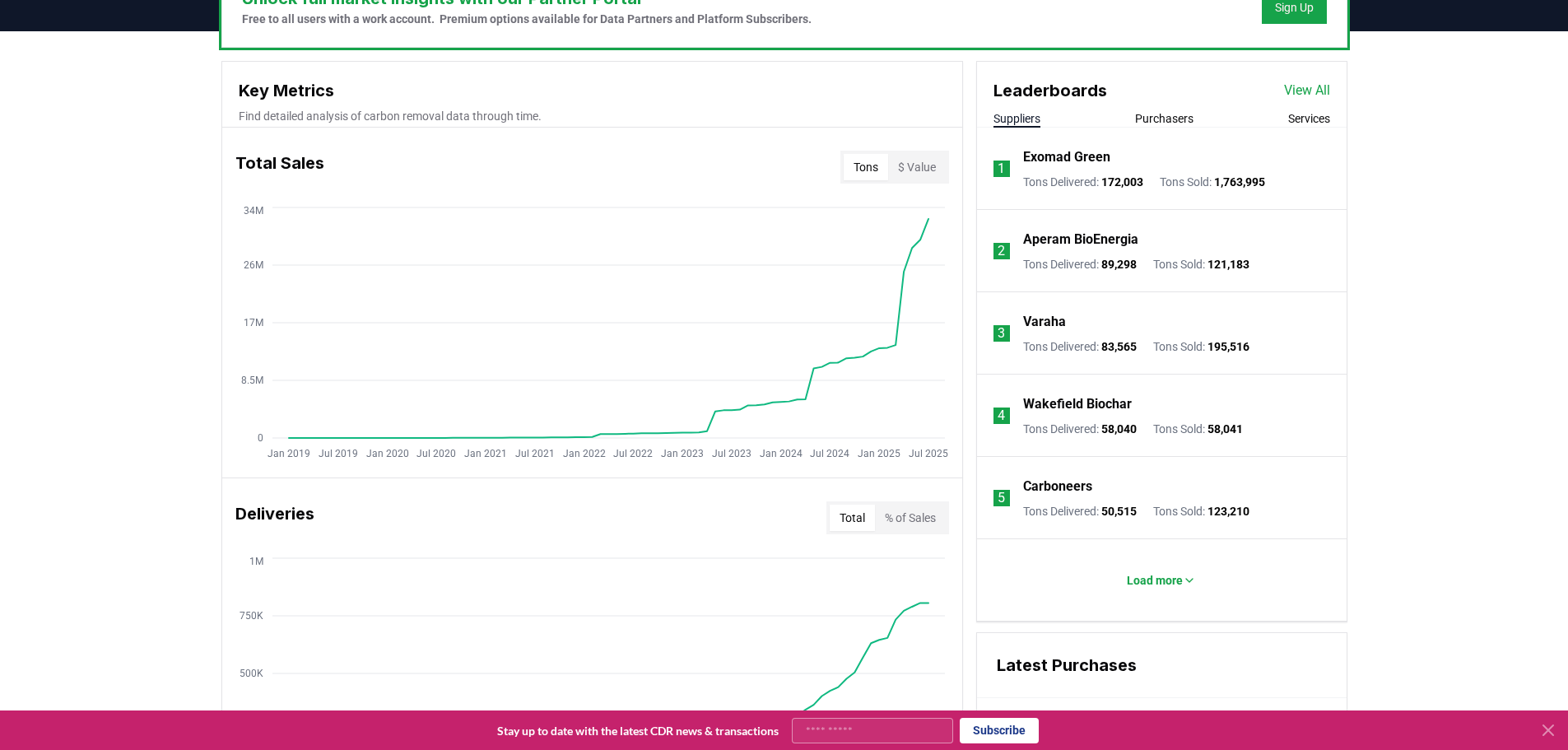 click on "$ Value" at bounding box center [917, 167] 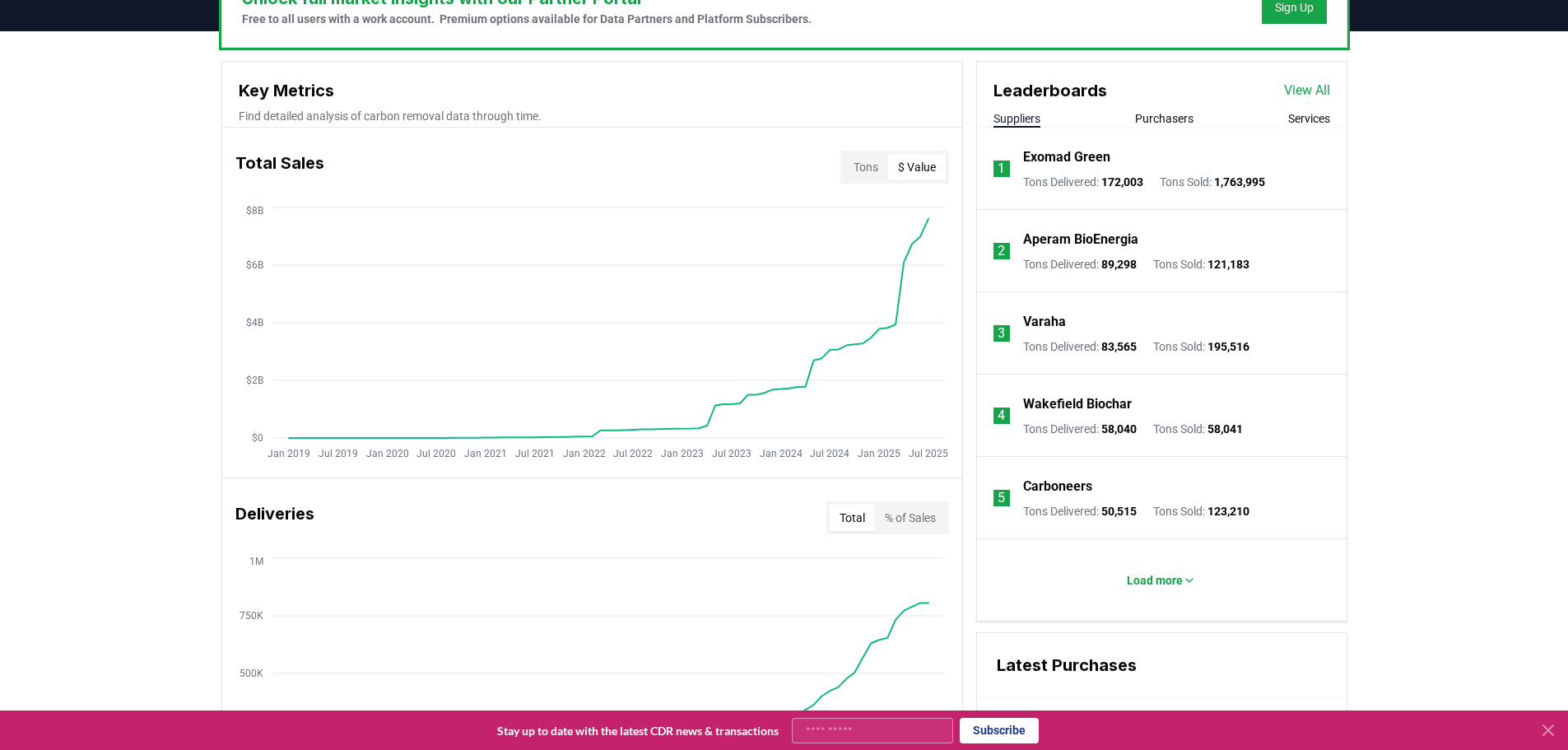 click on "Tons" at bounding box center (866, 167) 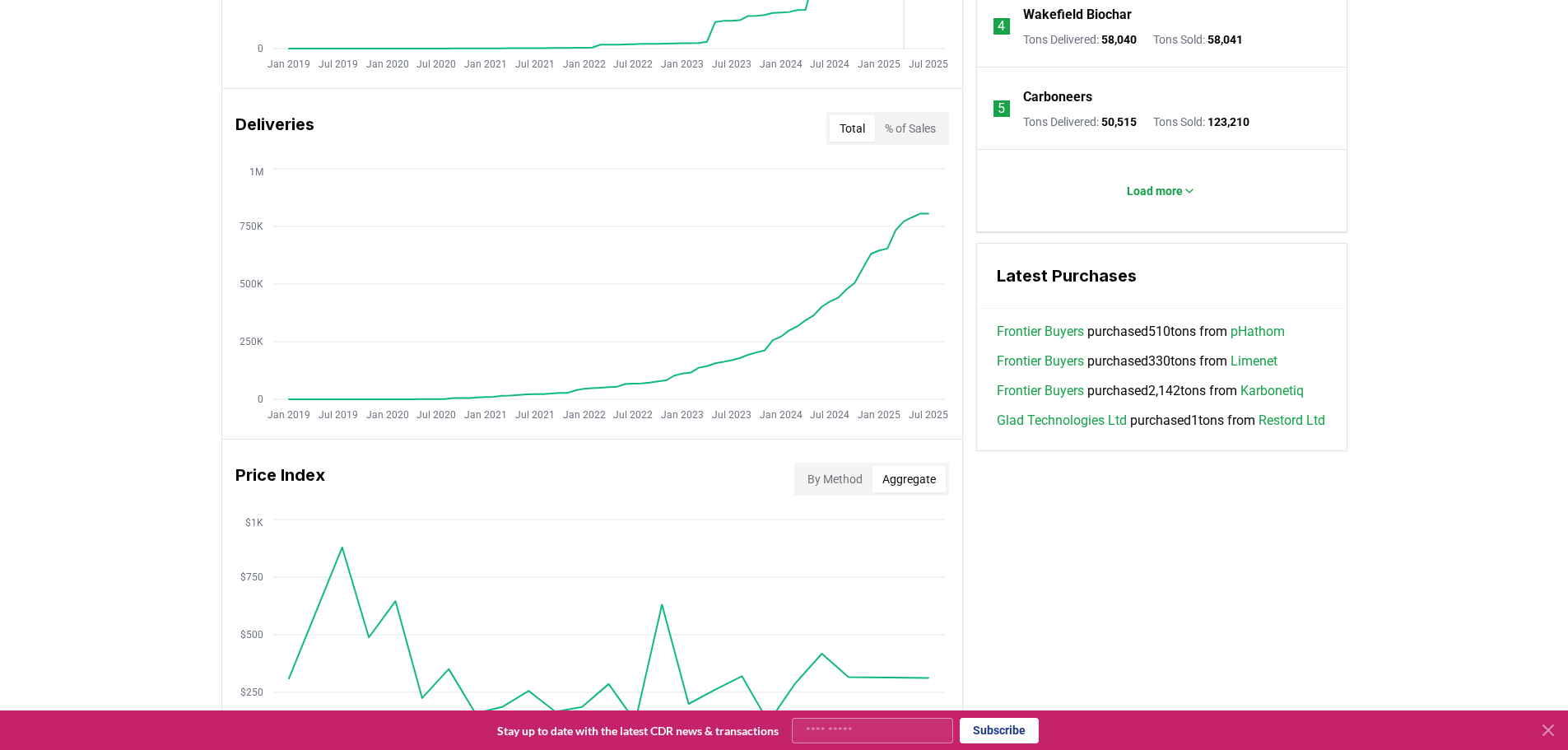 scroll, scrollTop: 1037, scrollLeft: 0, axis: vertical 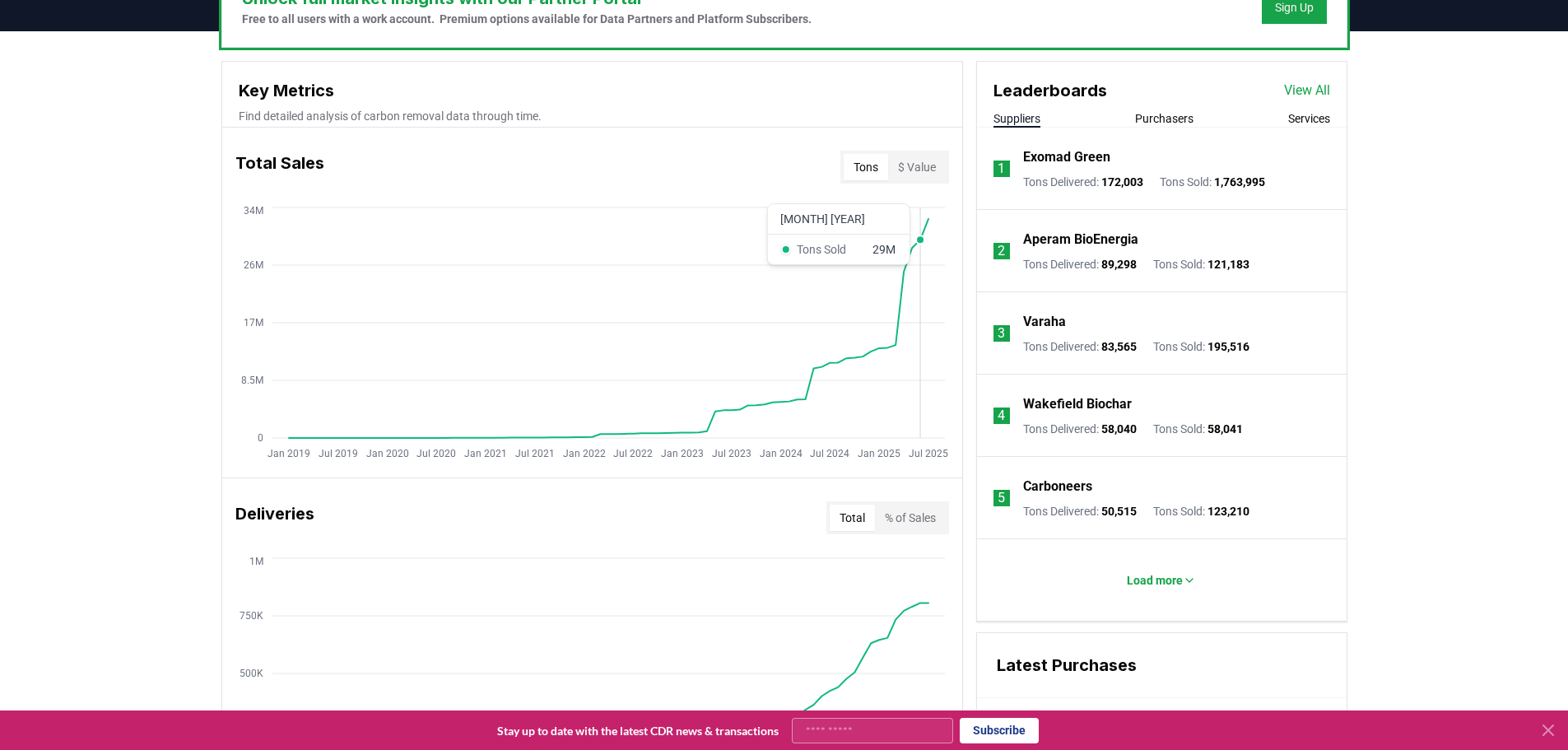 click on "$ Value" at bounding box center [917, 167] 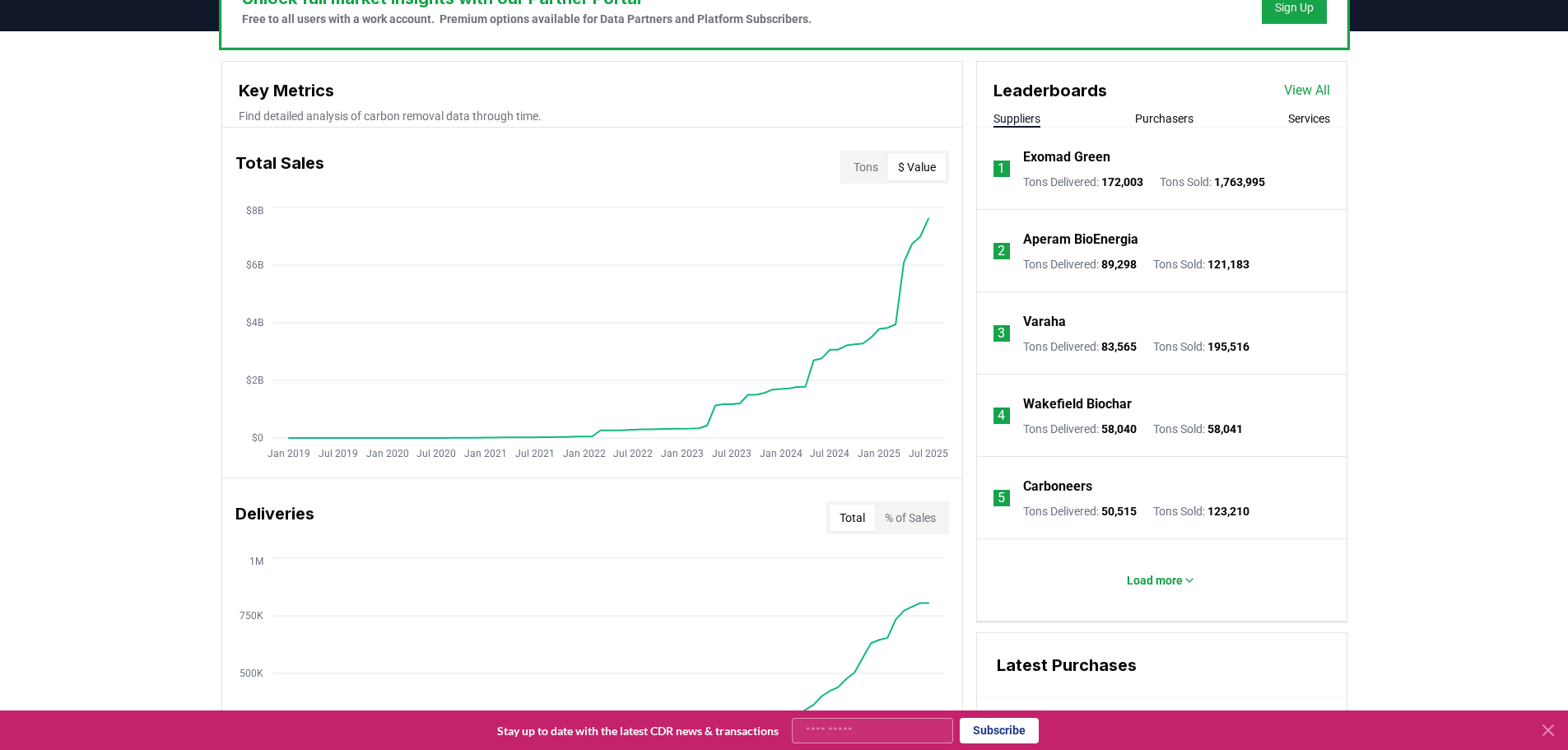 click on "Tons" at bounding box center (866, 167) 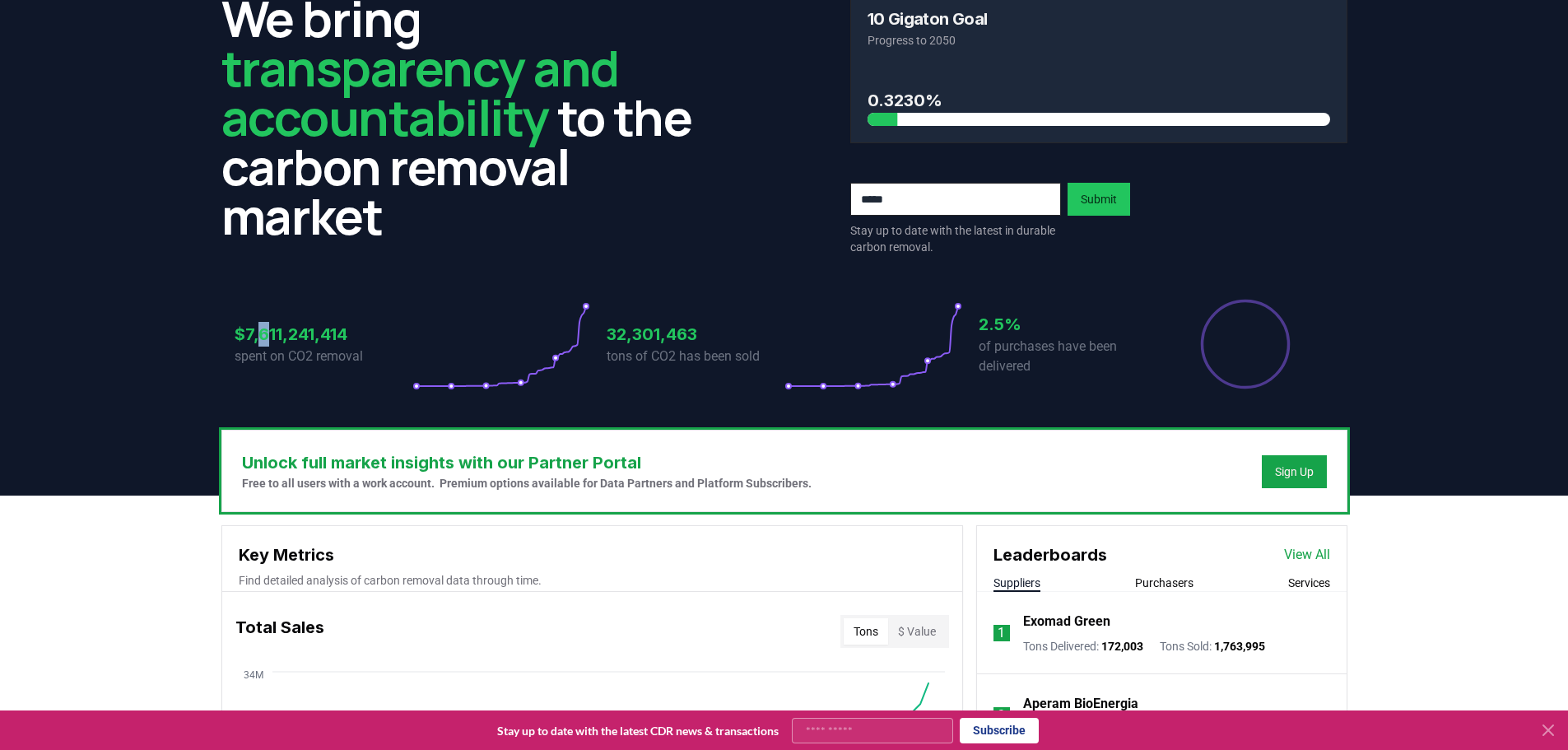 scroll, scrollTop: 0, scrollLeft: 0, axis: both 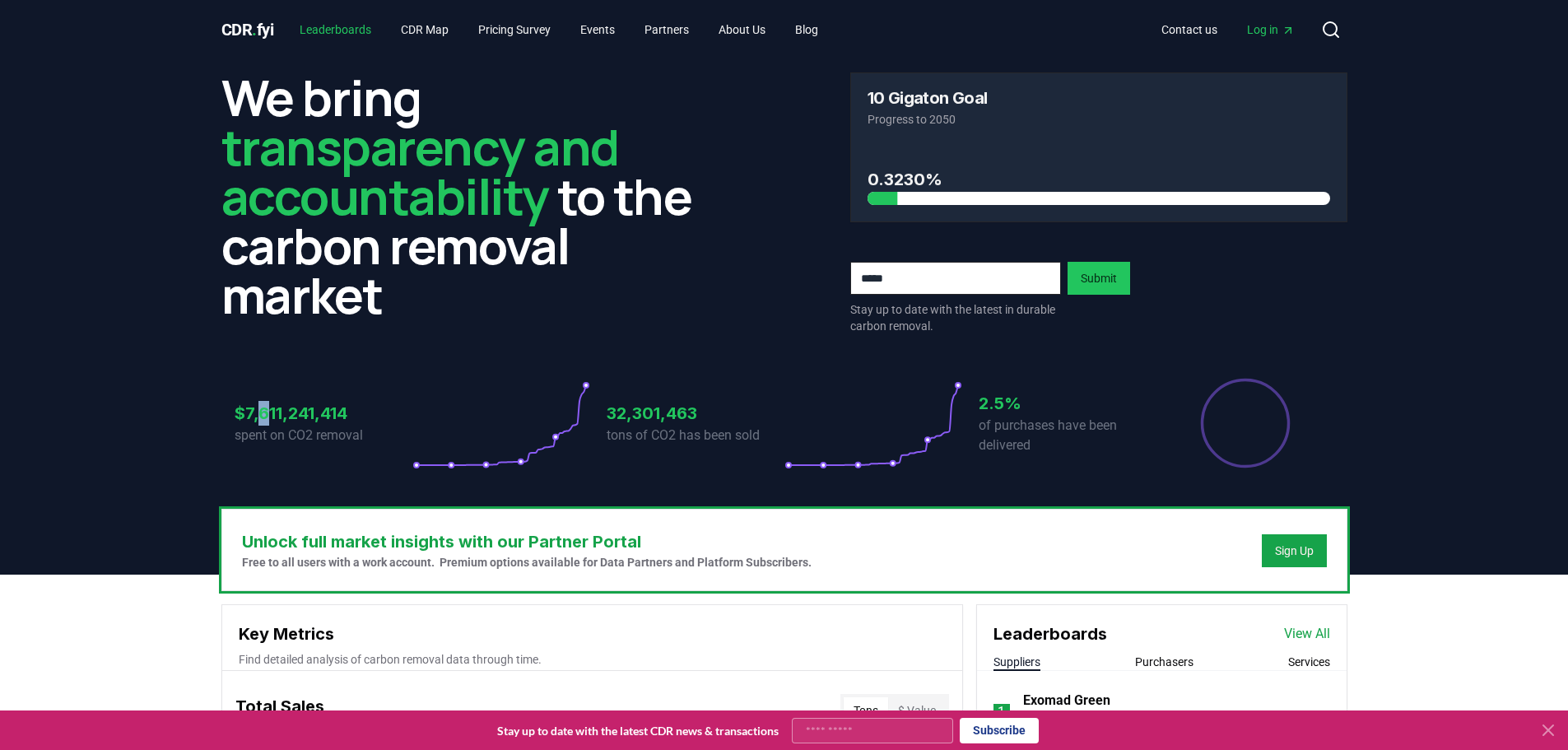 click on "Leaderboards" at bounding box center (335, 30) 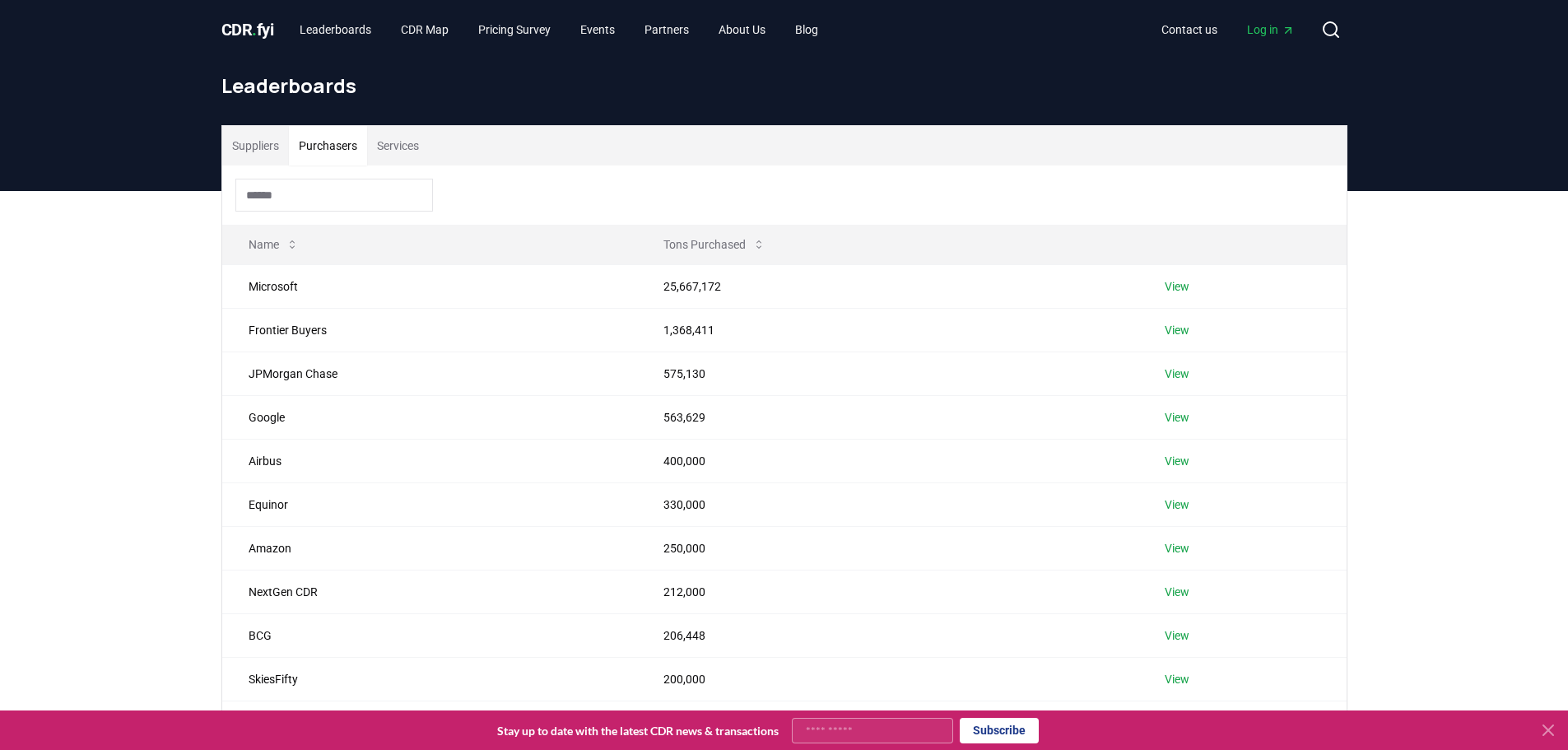 click on "Purchasers" at bounding box center (328, 146) 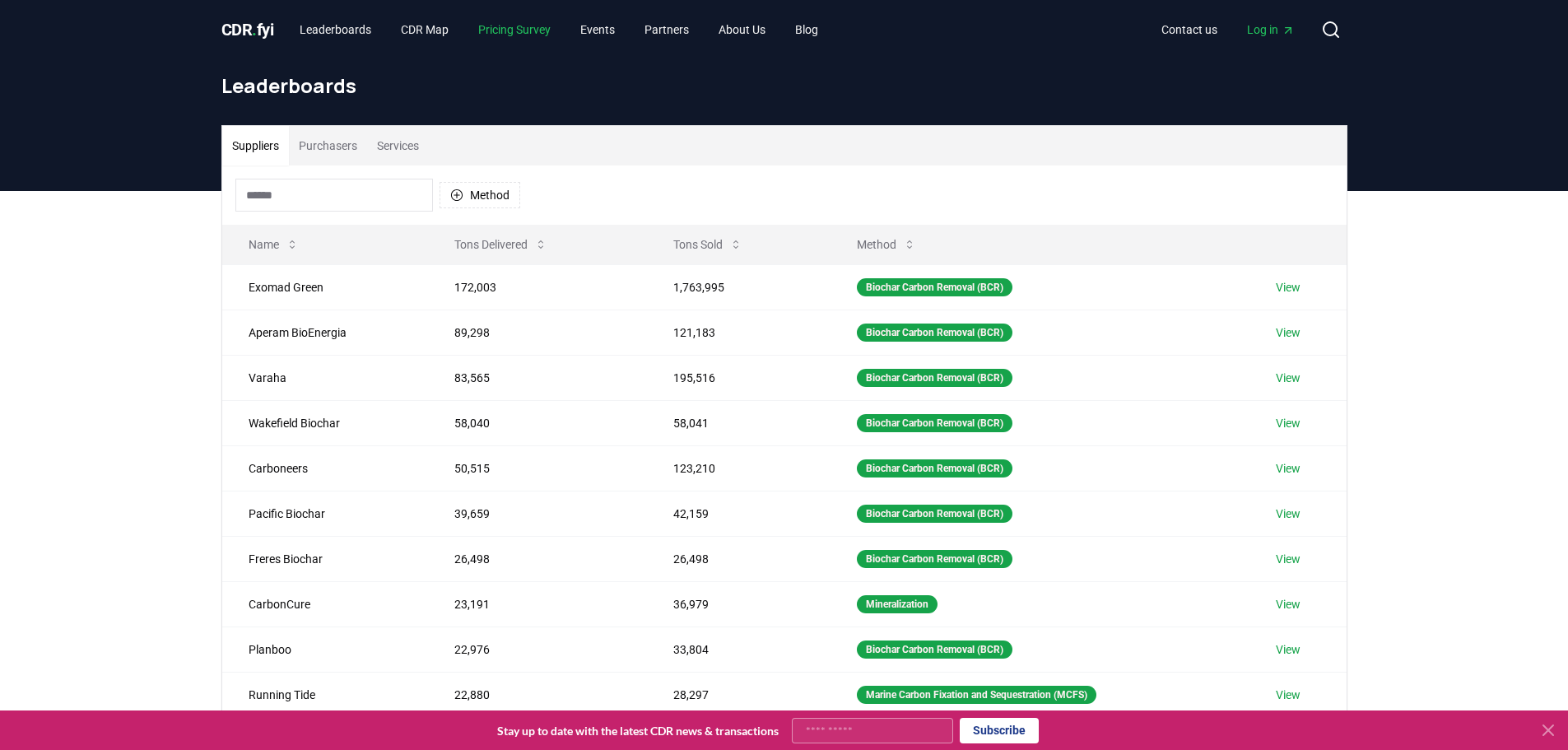 drag, startPoint x: 516, startPoint y: 25, endPoint x: 502, endPoint y: 30, distance: 14.866069 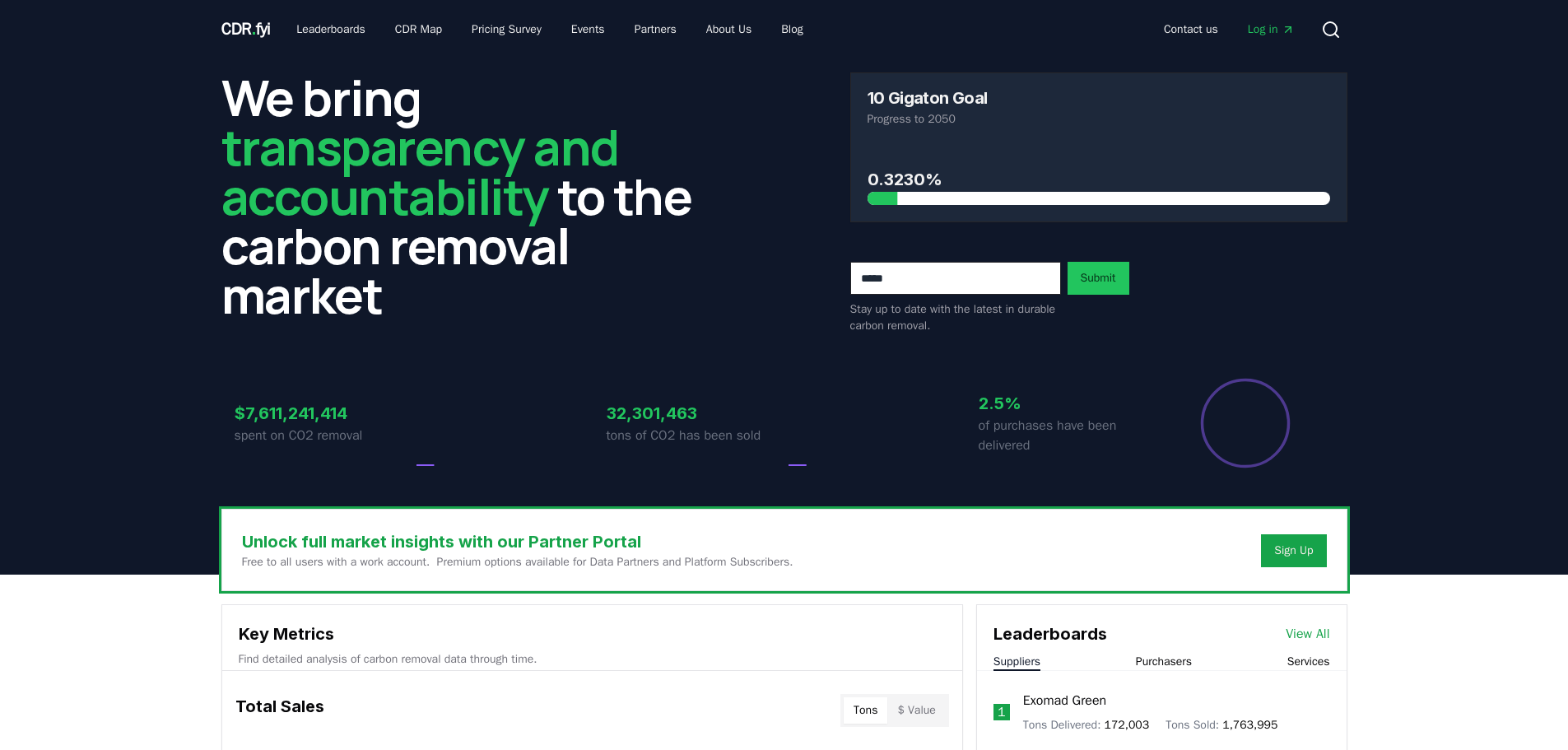 scroll, scrollTop: 0, scrollLeft: 0, axis: both 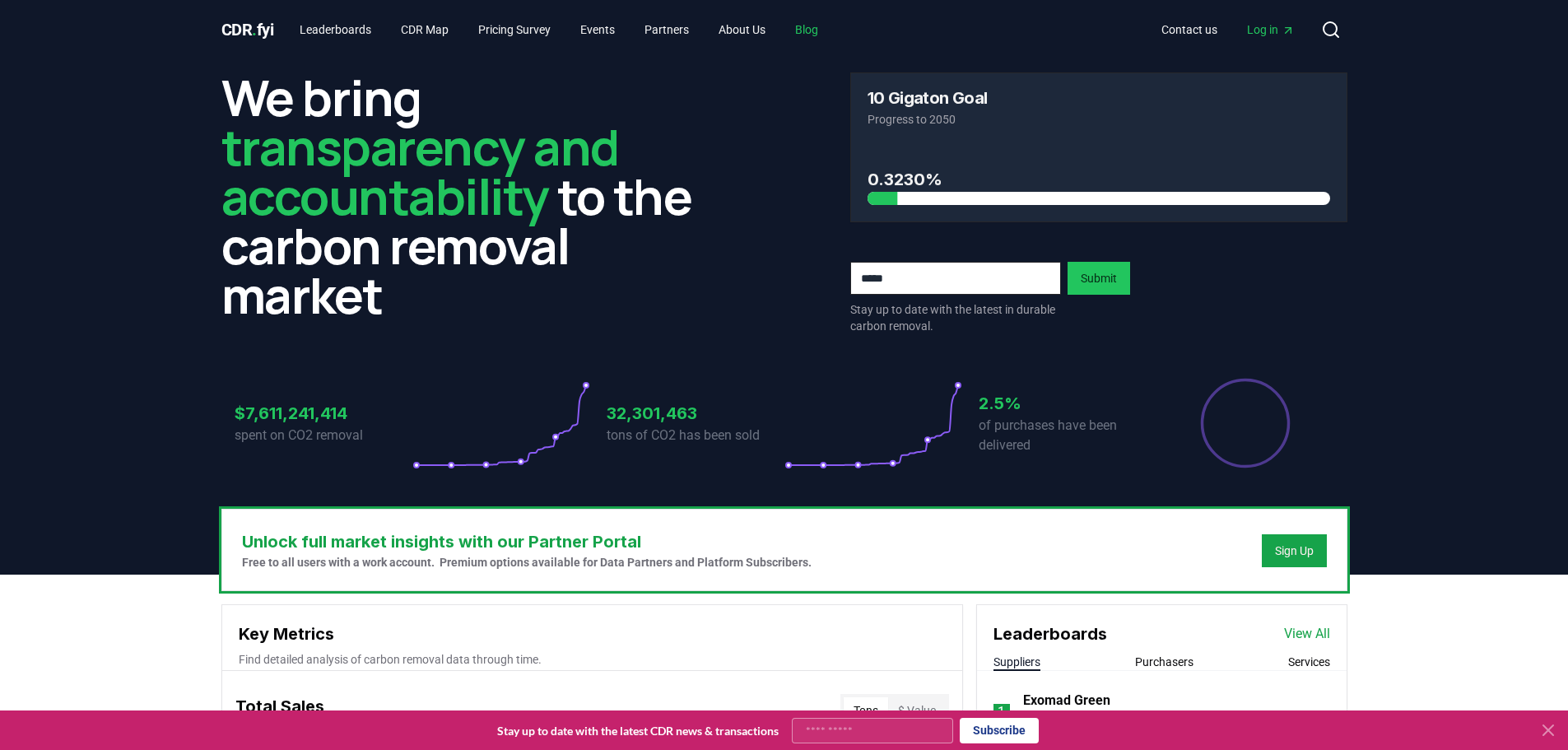 click on "Blog" at bounding box center [807, 30] 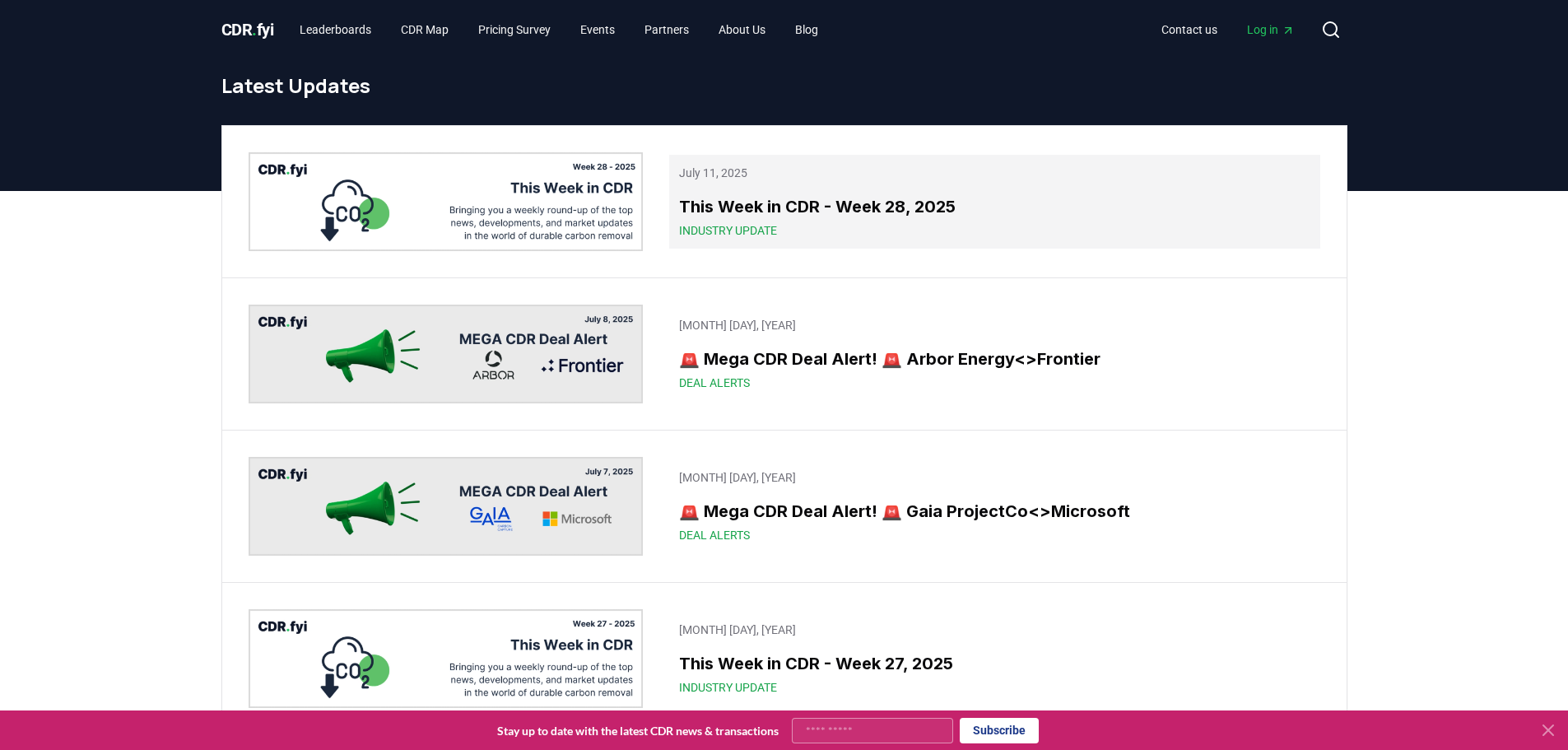click on "Industry Update" at bounding box center (728, 231) 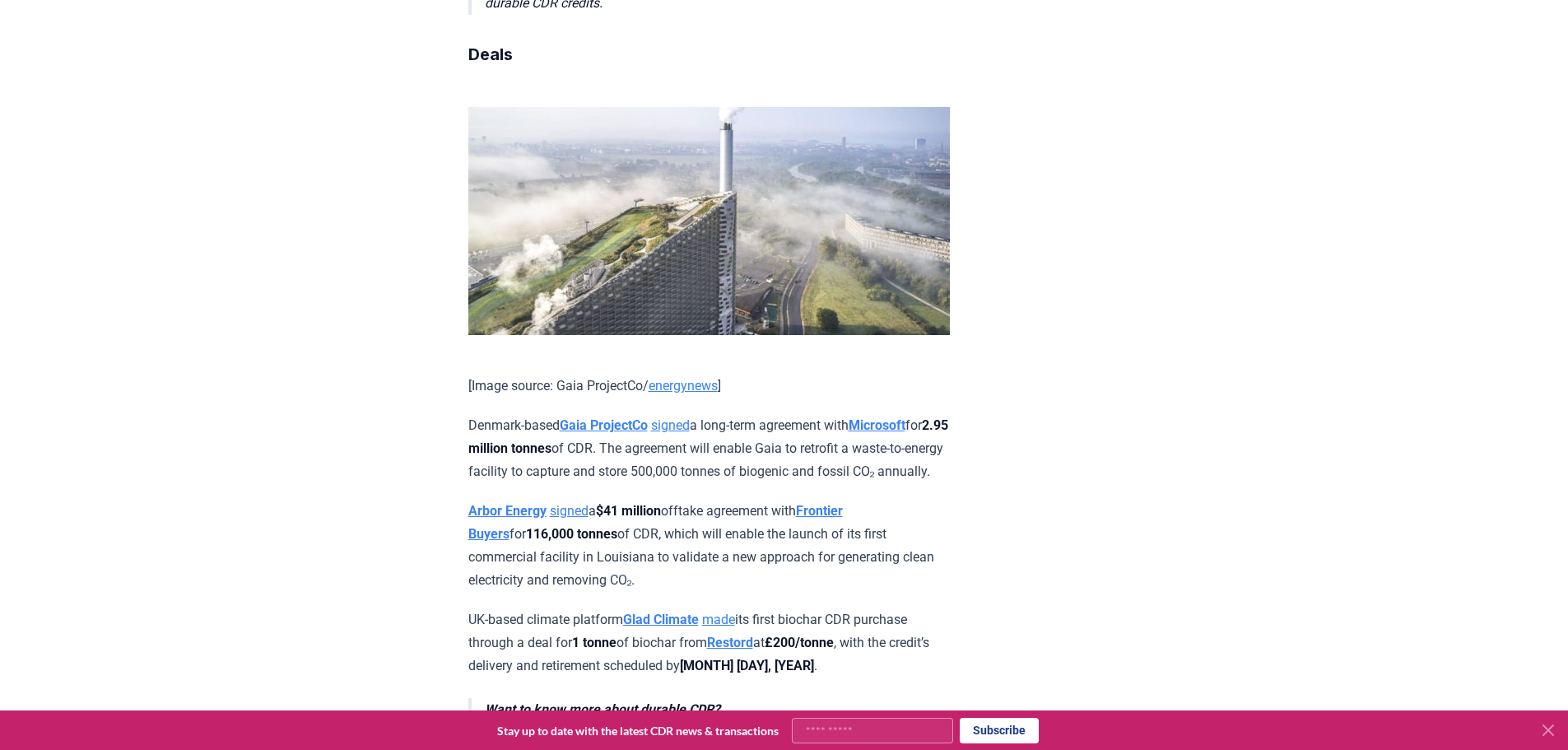 scroll, scrollTop: 1070, scrollLeft: 0, axis: vertical 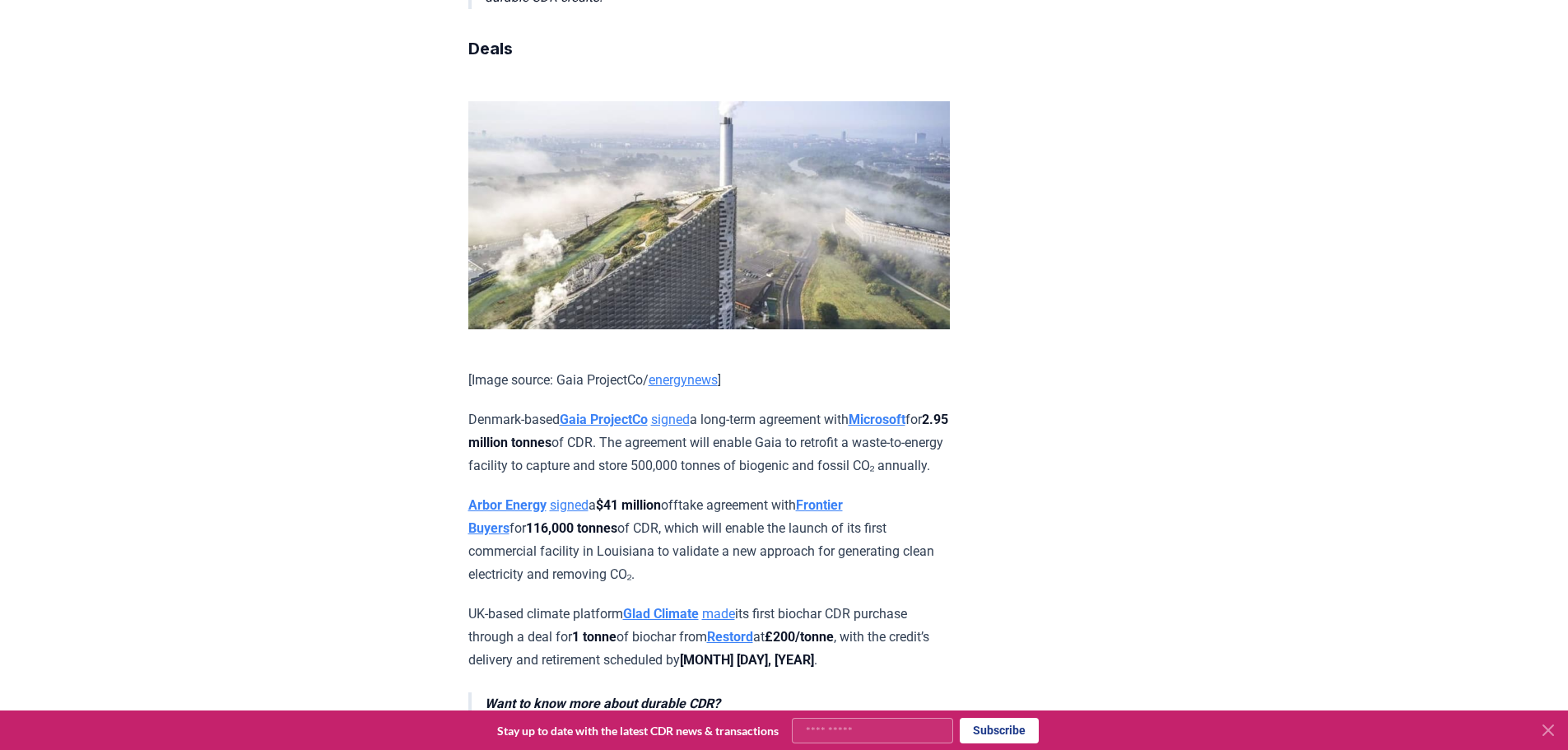 drag, startPoint x: 493, startPoint y: 68, endPoint x: 604, endPoint y: 118, distance: 121.74153 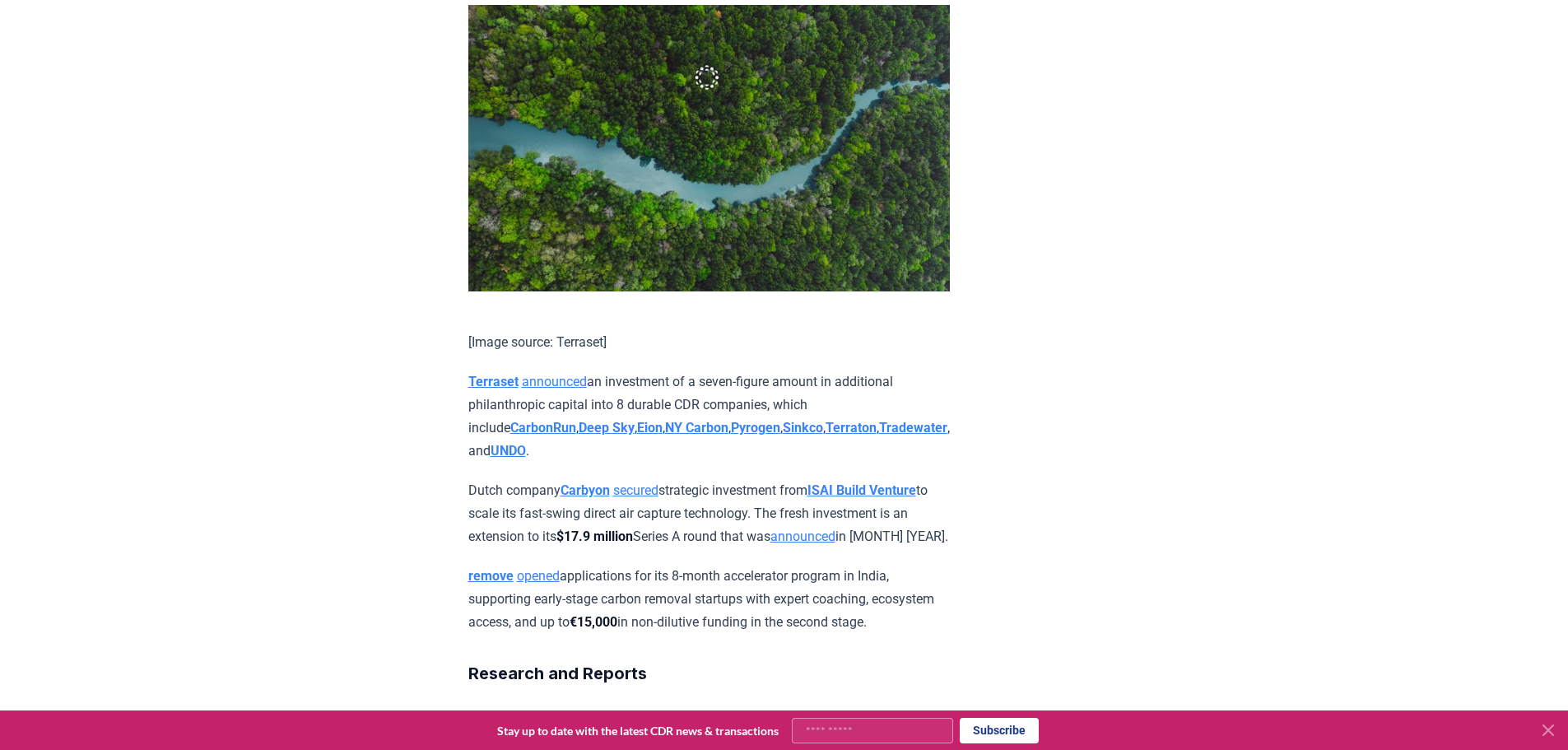 scroll, scrollTop: 1637, scrollLeft: 0, axis: vertical 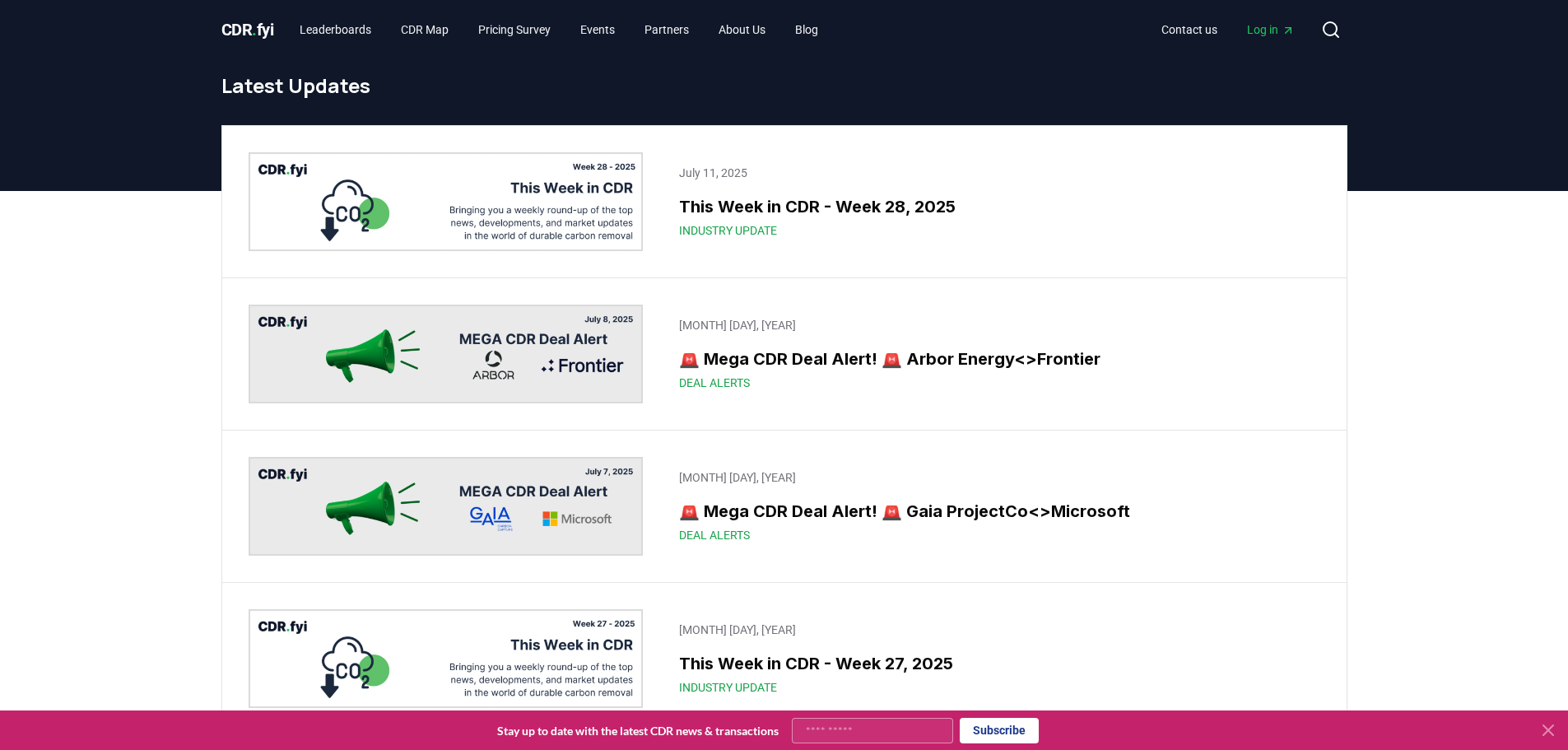 click on "CDR . fyi" at bounding box center (248, 30) 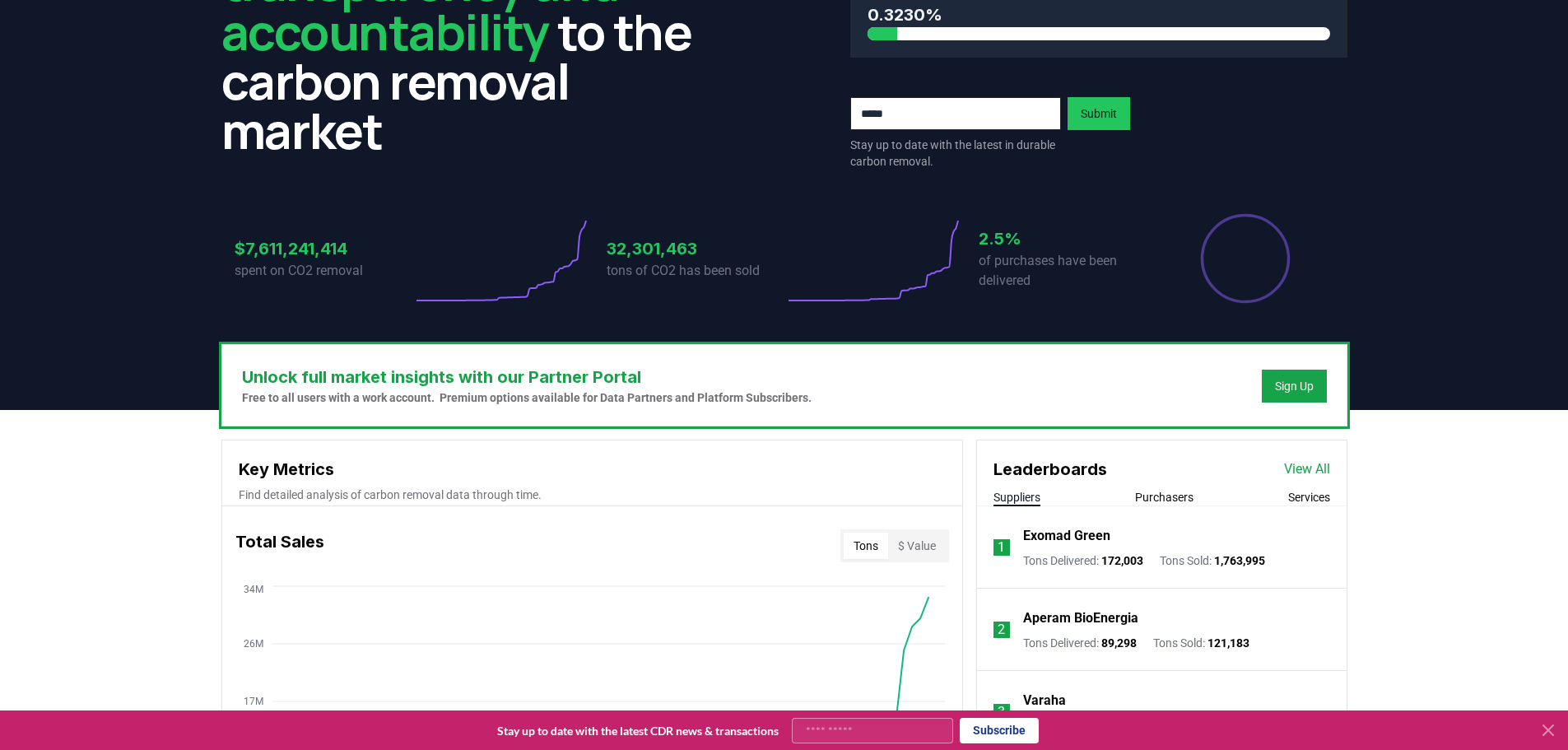 scroll, scrollTop: 412, scrollLeft: 0, axis: vertical 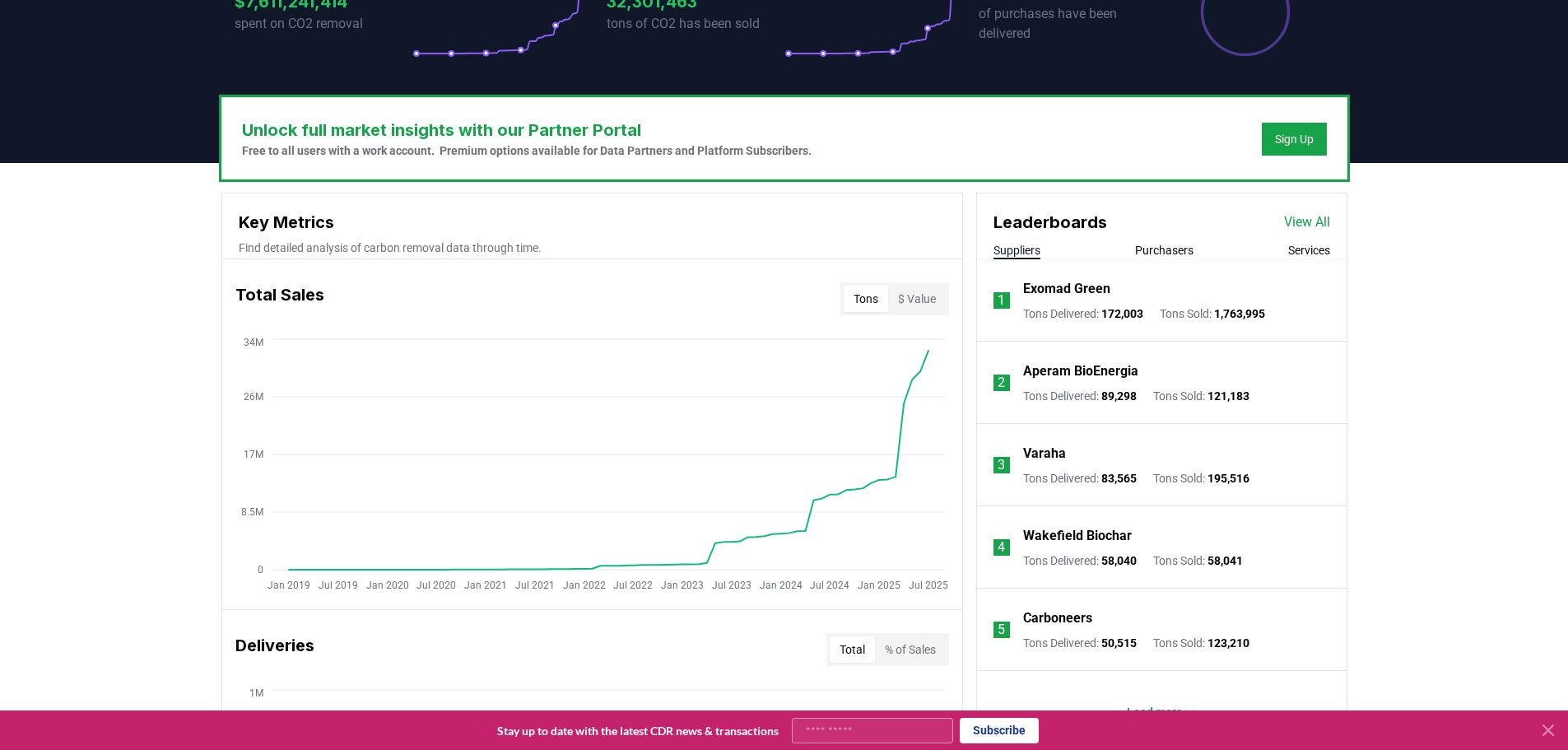 click on "$ Value" at bounding box center [917, 299] 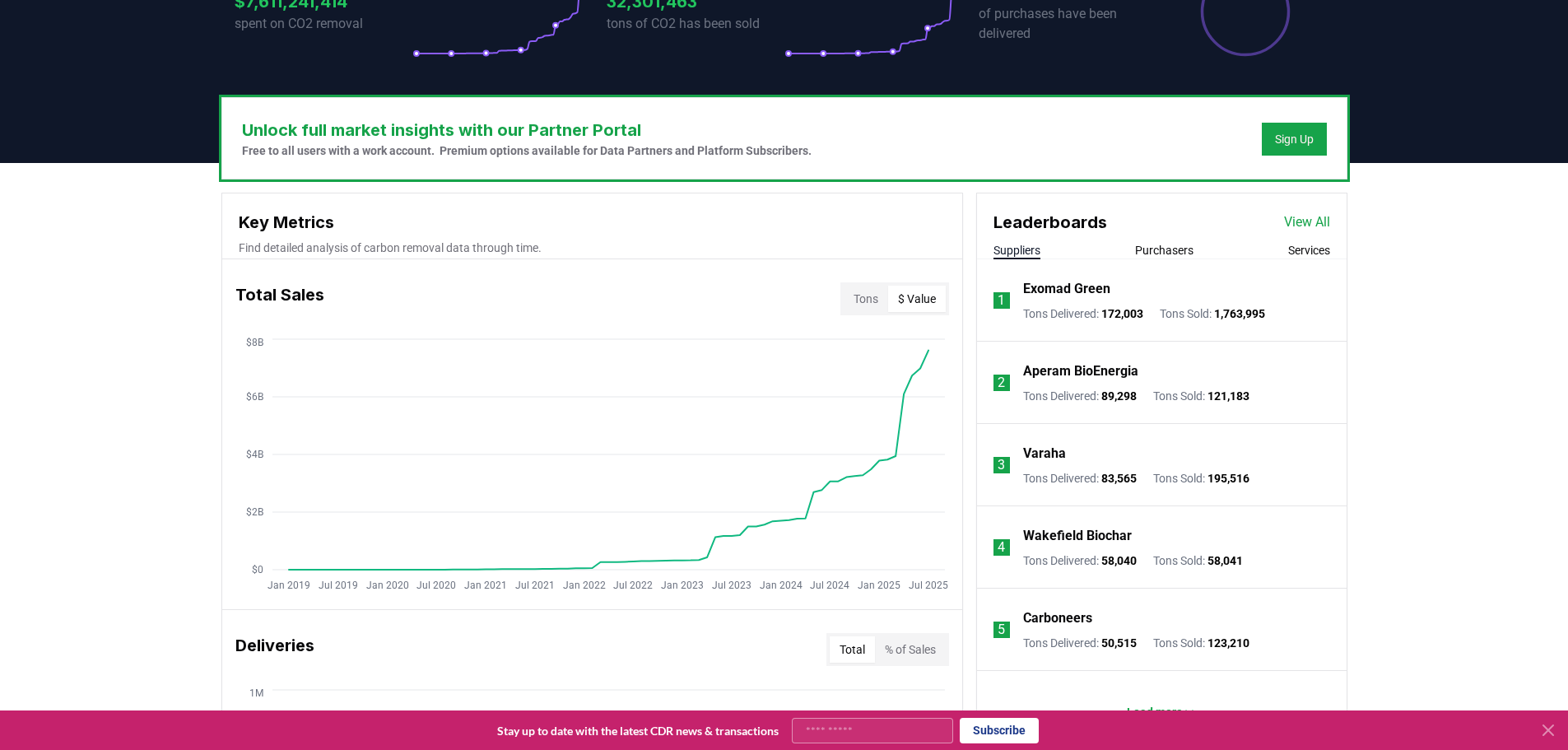 drag, startPoint x: 868, startPoint y: 300, endPoint x: 894, endPoint y: 314, distance: 29.529646 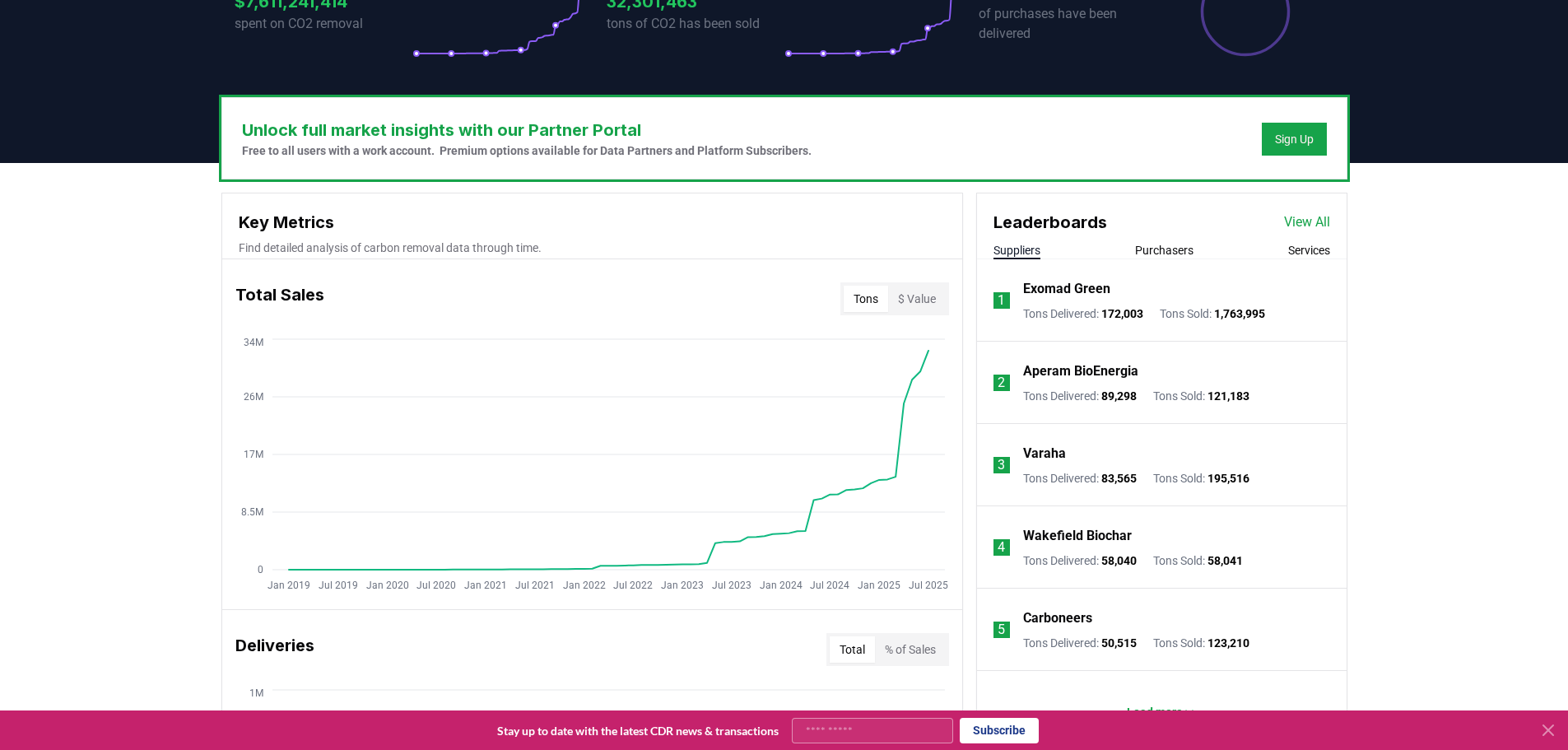 click on "$ Value" at bounding box center (917, 299) 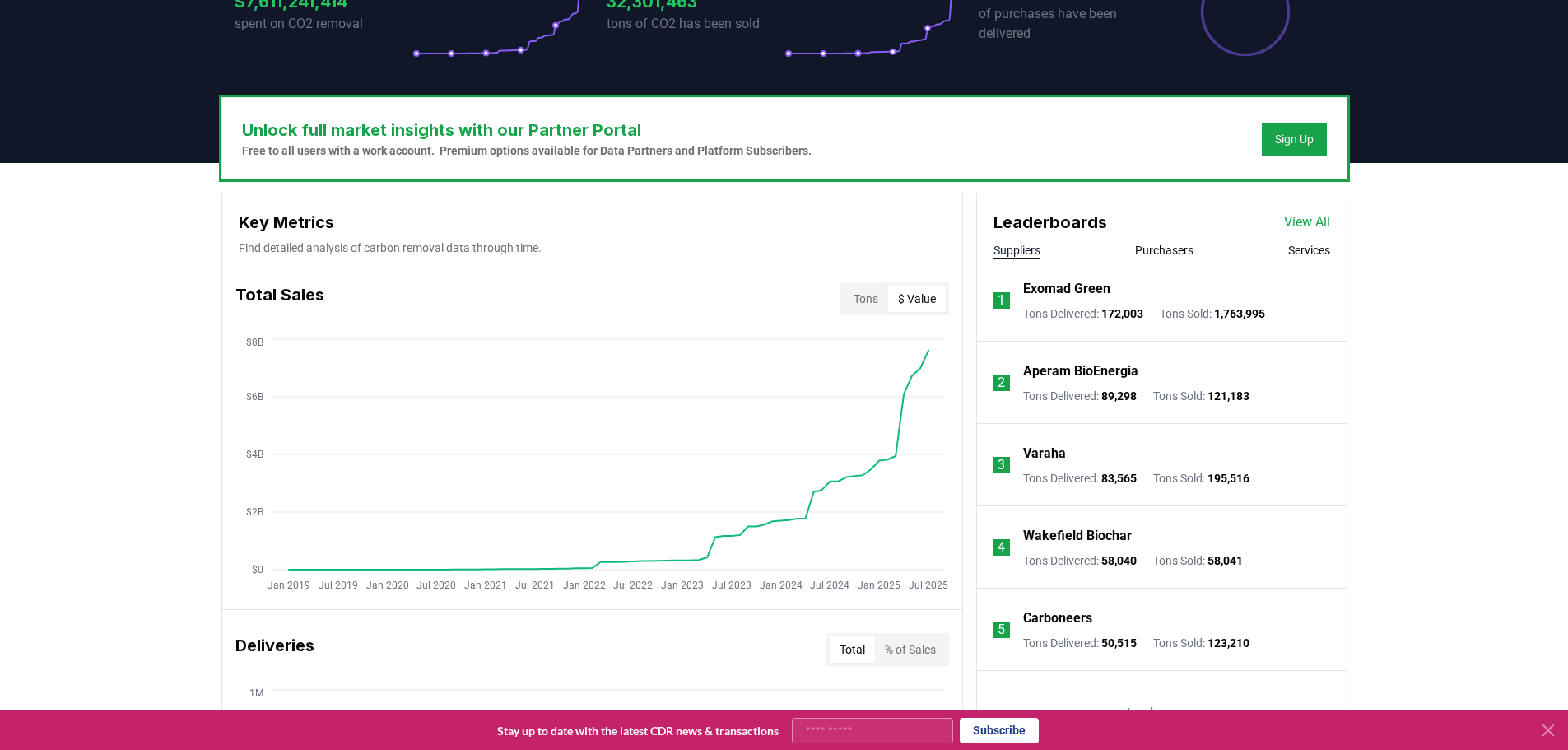 click on "Tons" at bounding box center [866, 299] 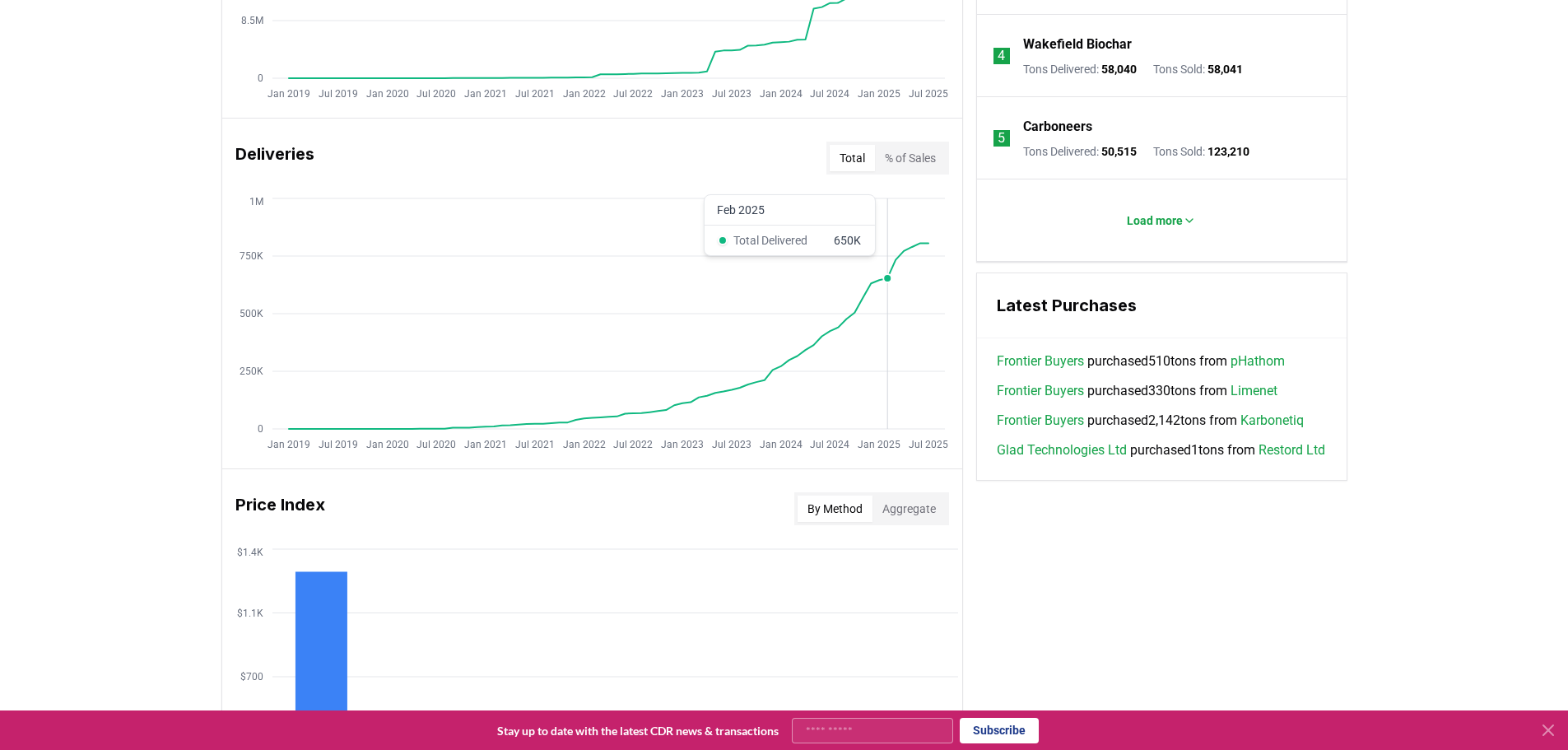 scroll, scrollTop: 1317, scrollLeft: 0, axis: vertical 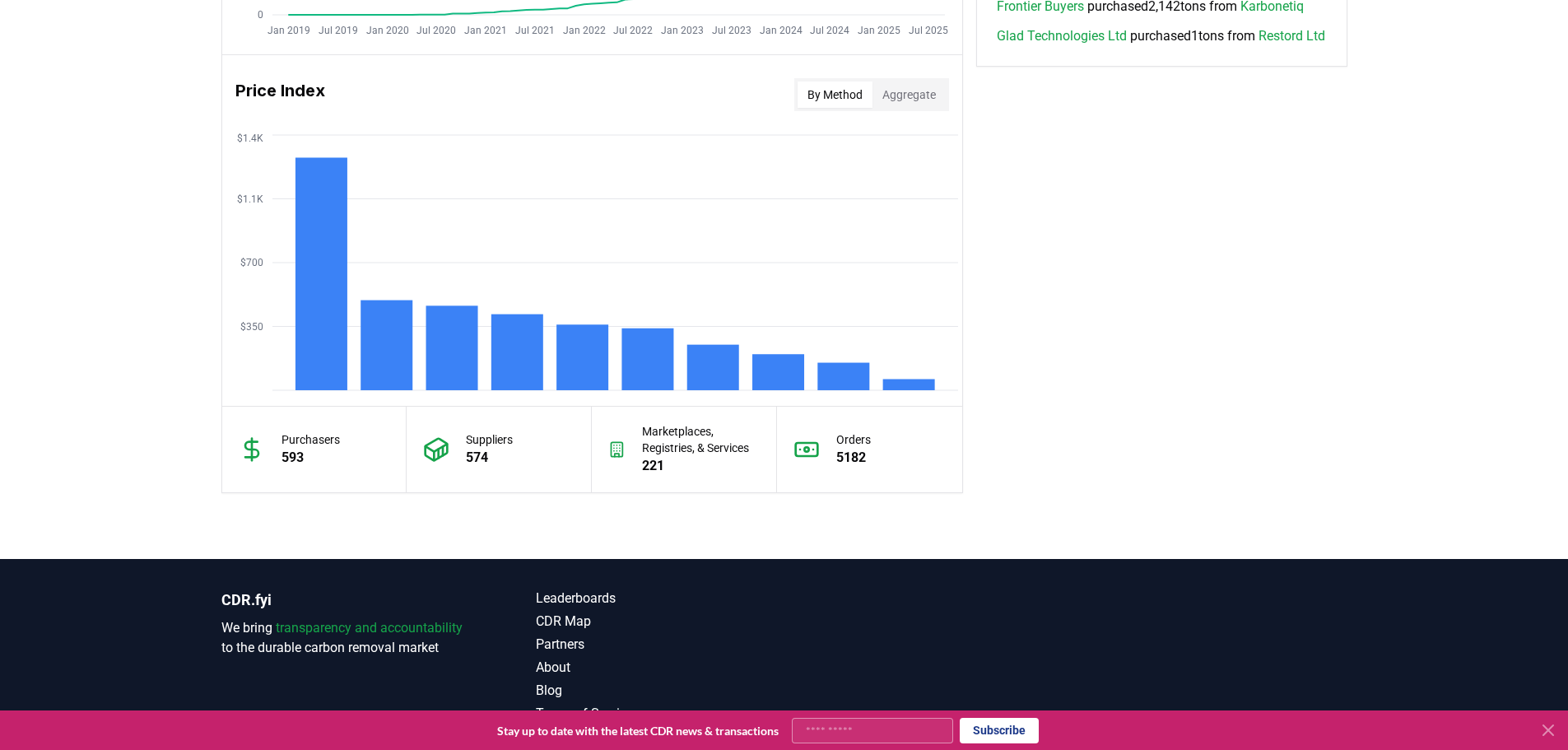 click on "Aggregate" at bounding box center (909, 95) 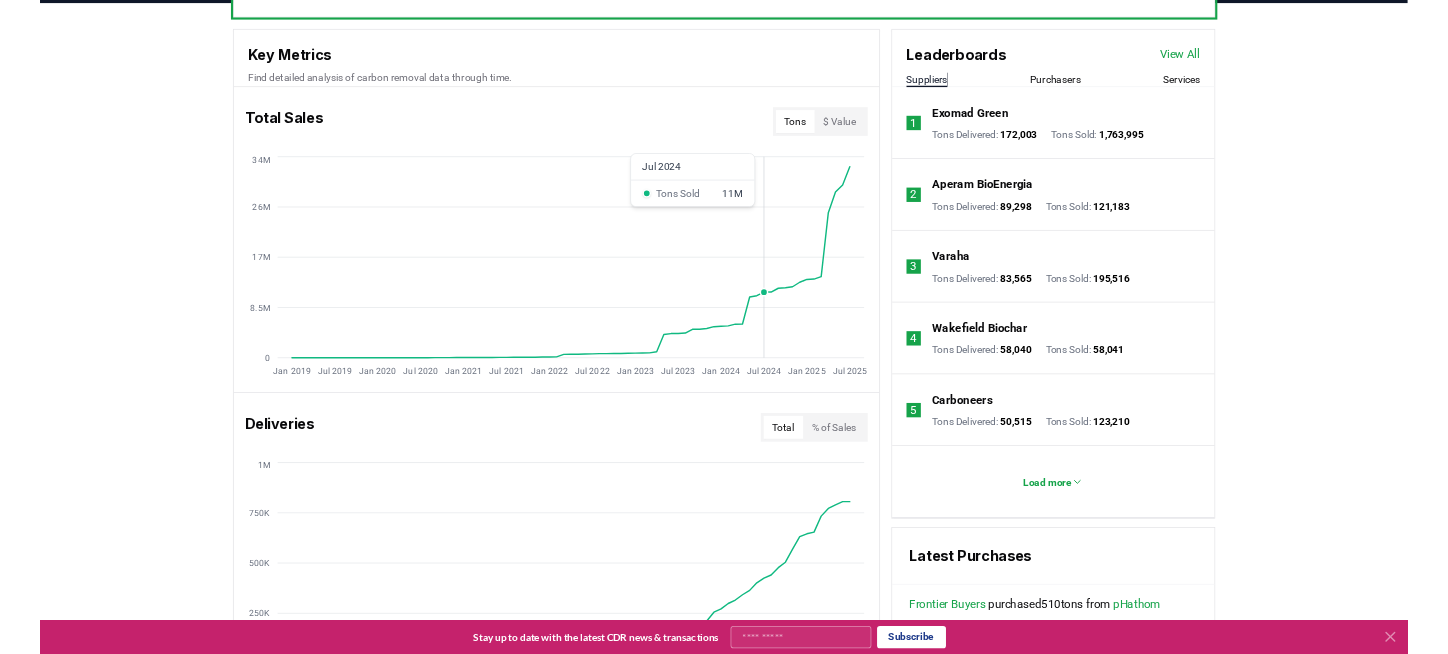 scroll, scrollTop: 600, scrollLeft: 0, axis: vertical 